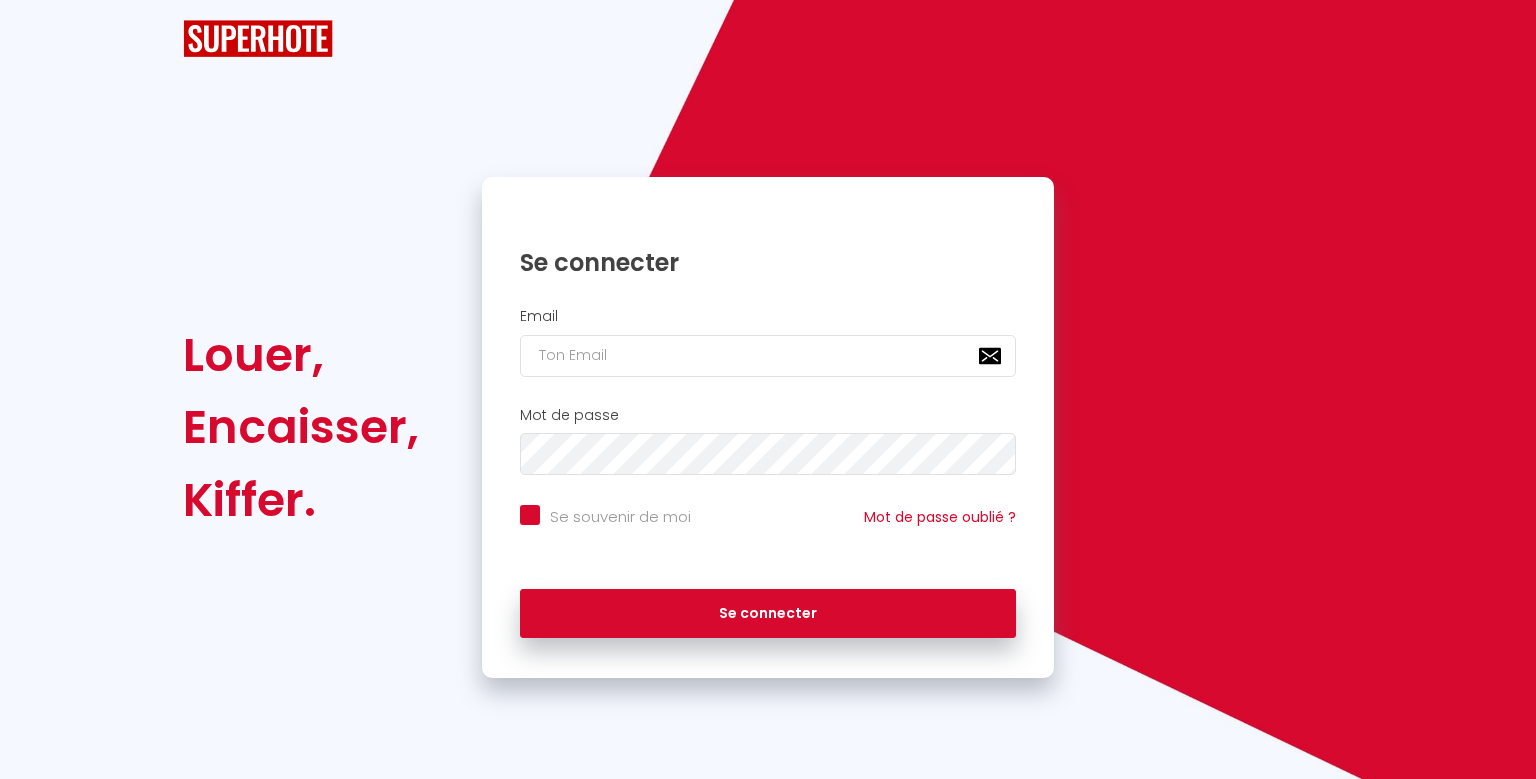 scroll, scrollTop: 0, scrollLeft: 0, axis: both 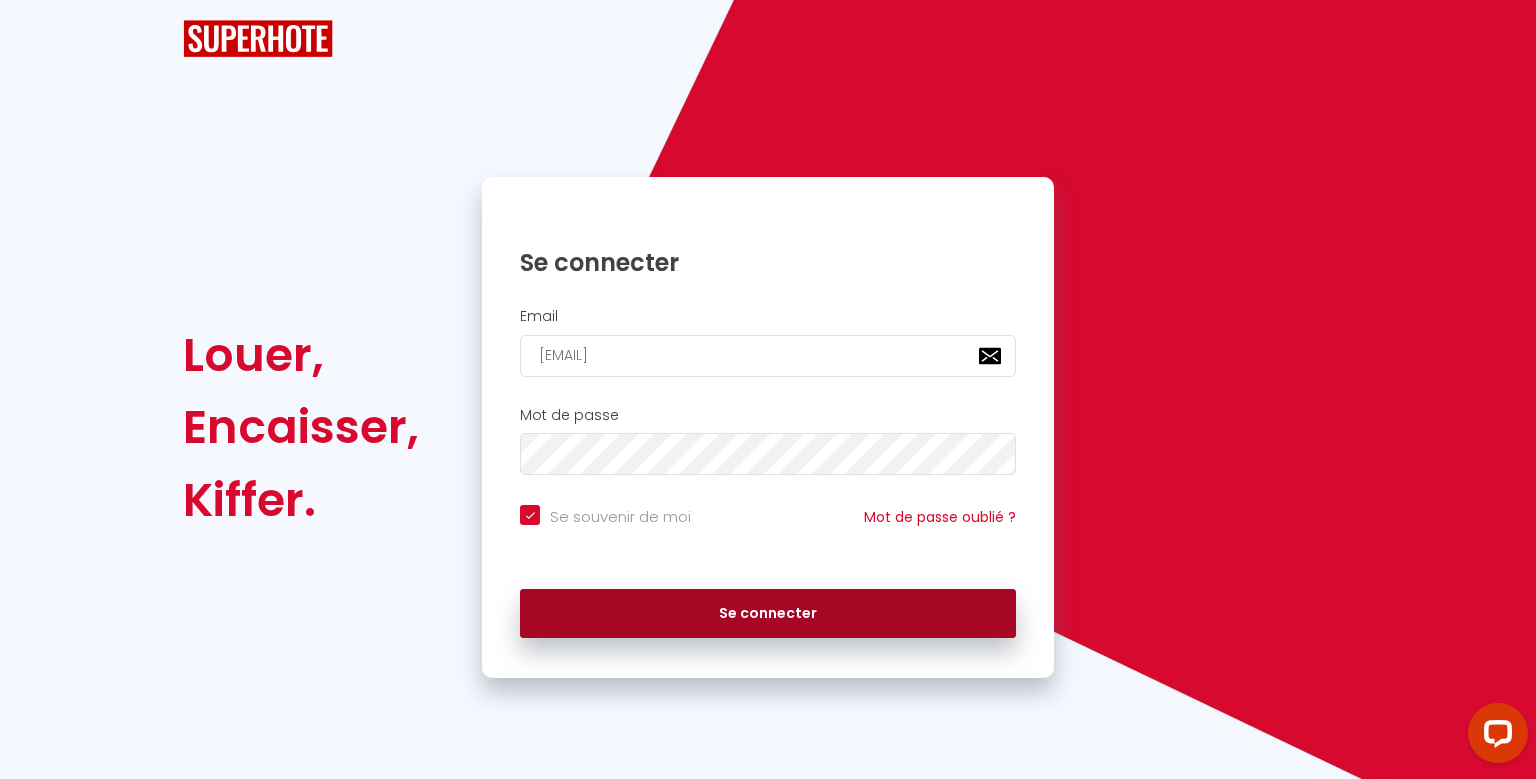 click on "Se connecter" at bounding box center [768, 614] 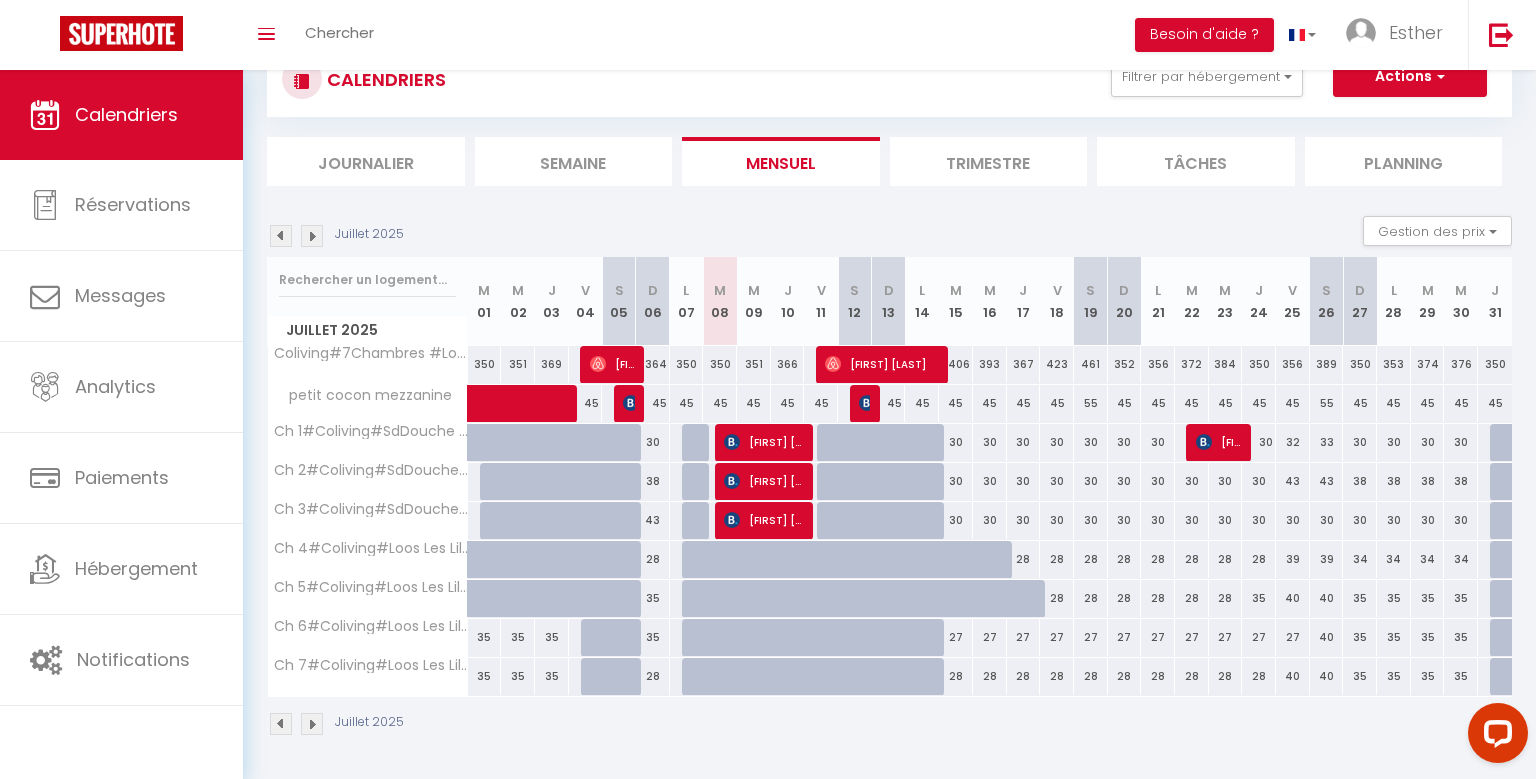 scroll, scrollTop: 70, scrollLeft: 0, axis: vertical 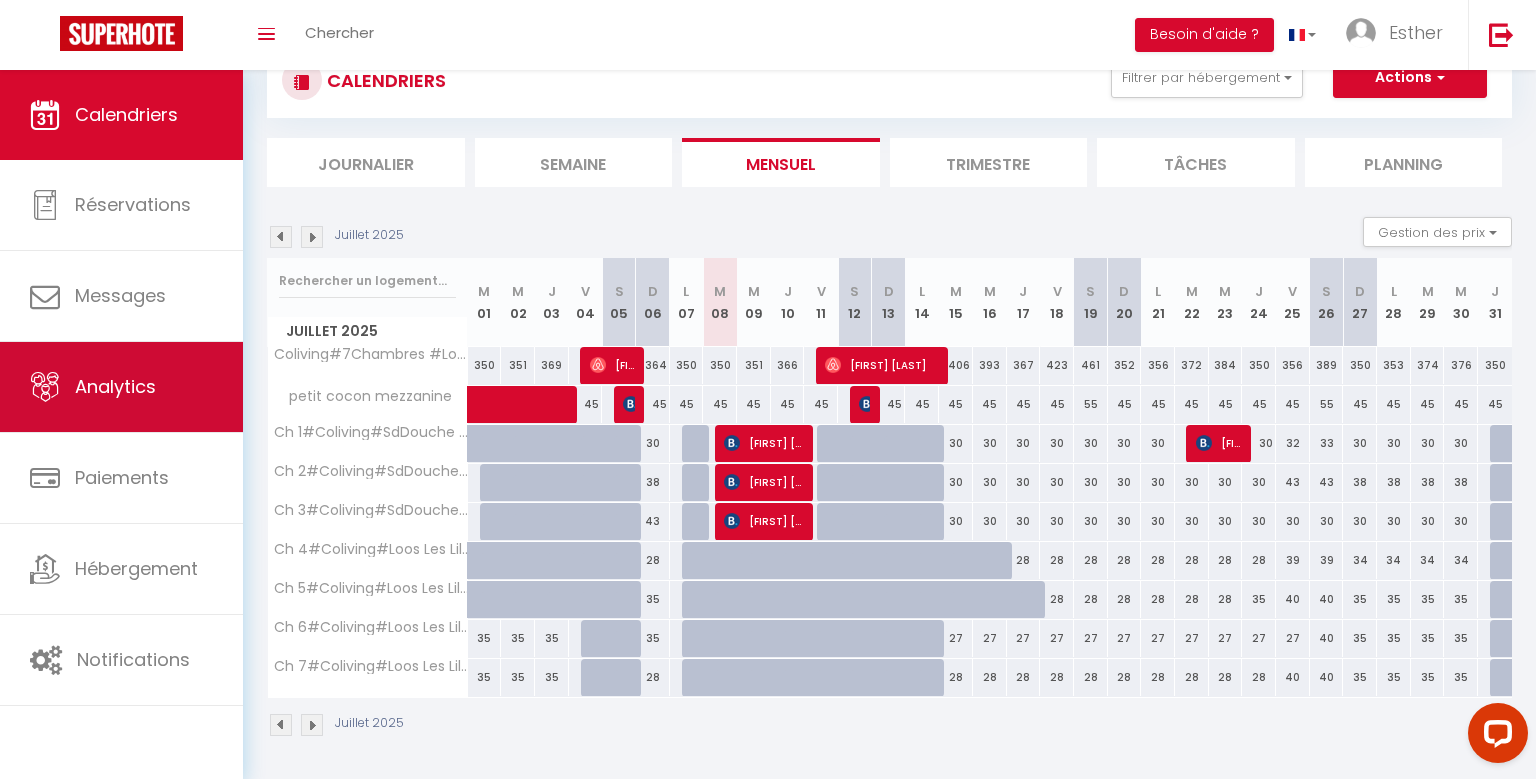 click on "Analytics" at bounding box center [121, 387] 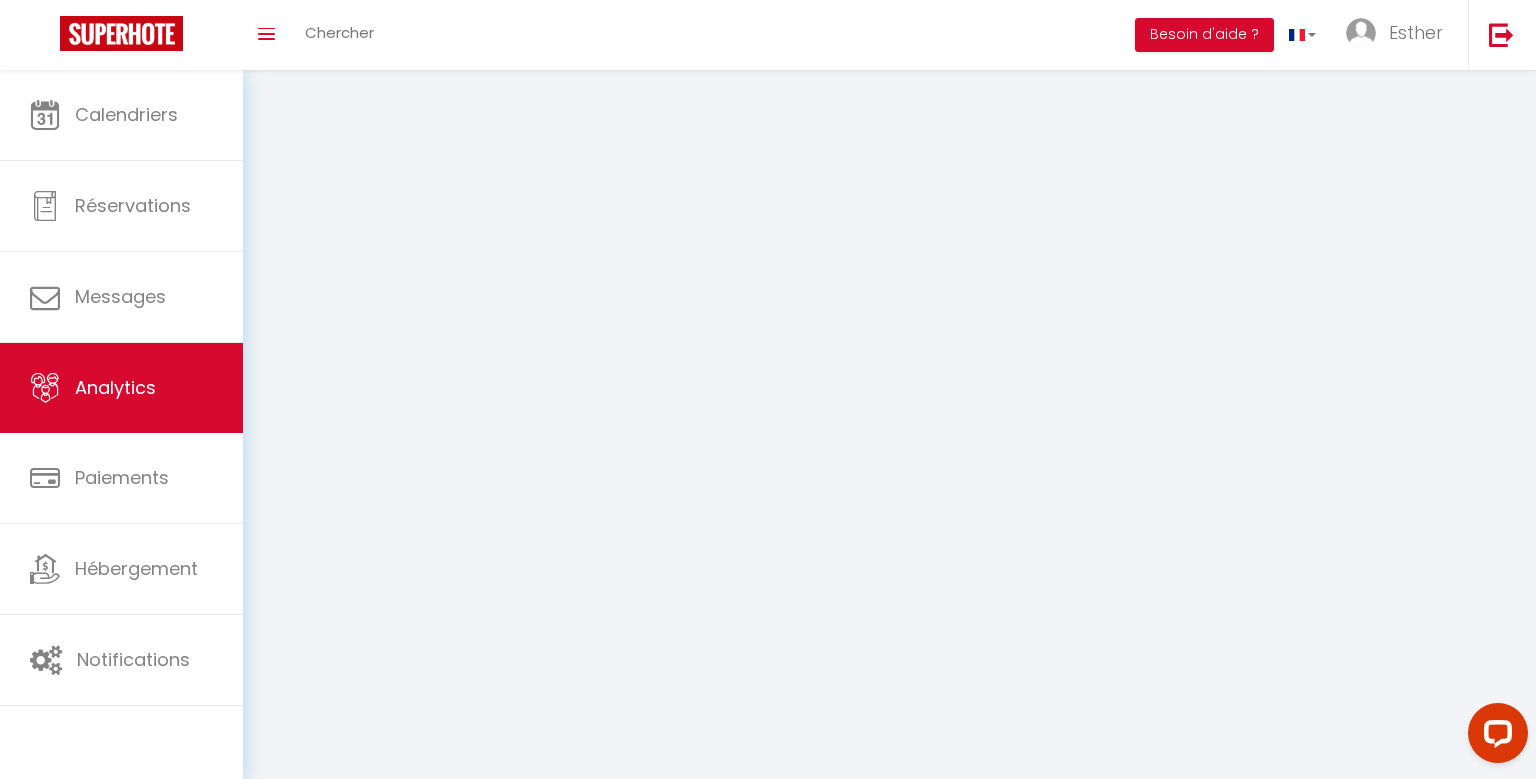 scroll, scrollTop: 0, scrollLeft: 0, axis: both 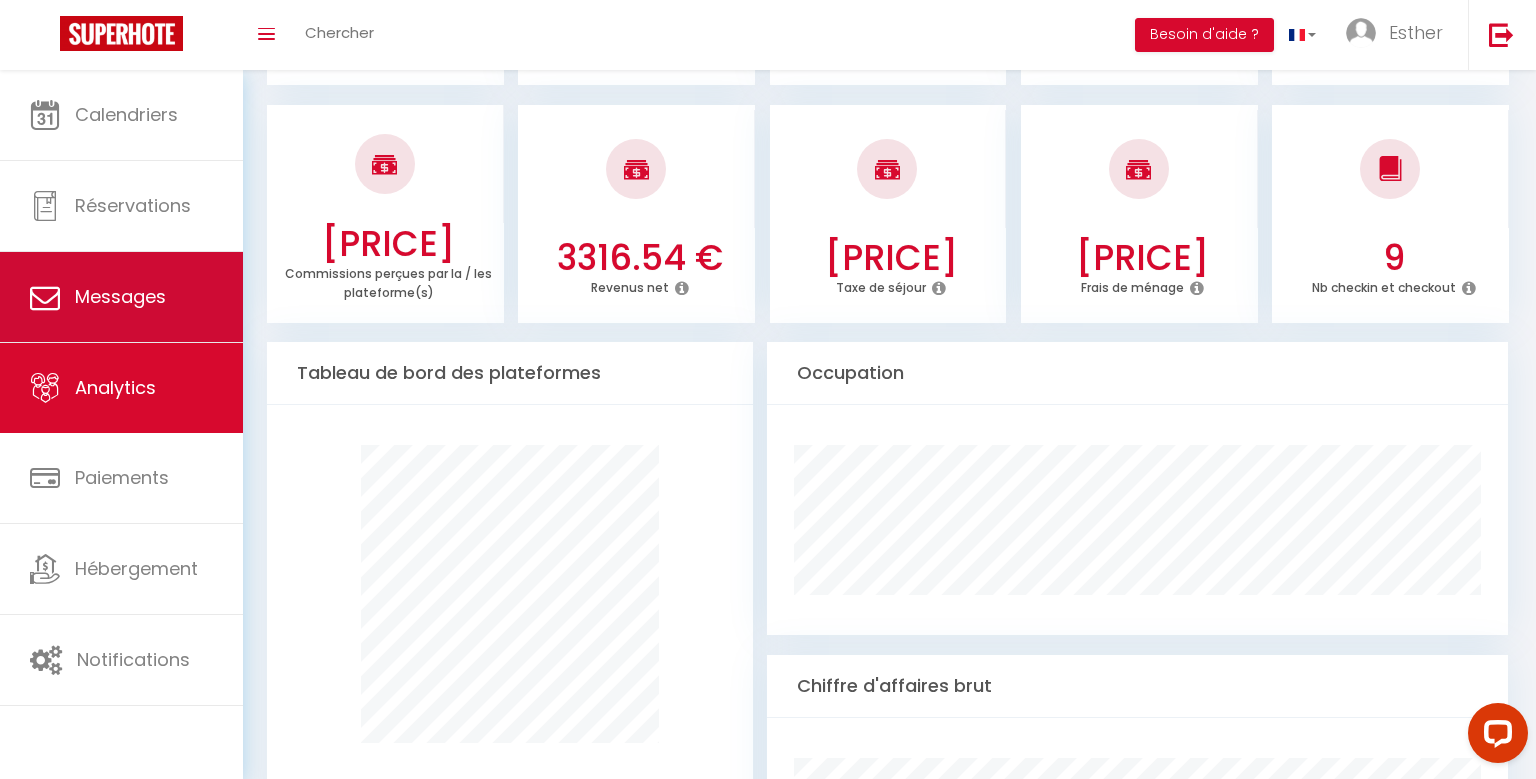 click on "Messages" at bounding box center [121, 297] 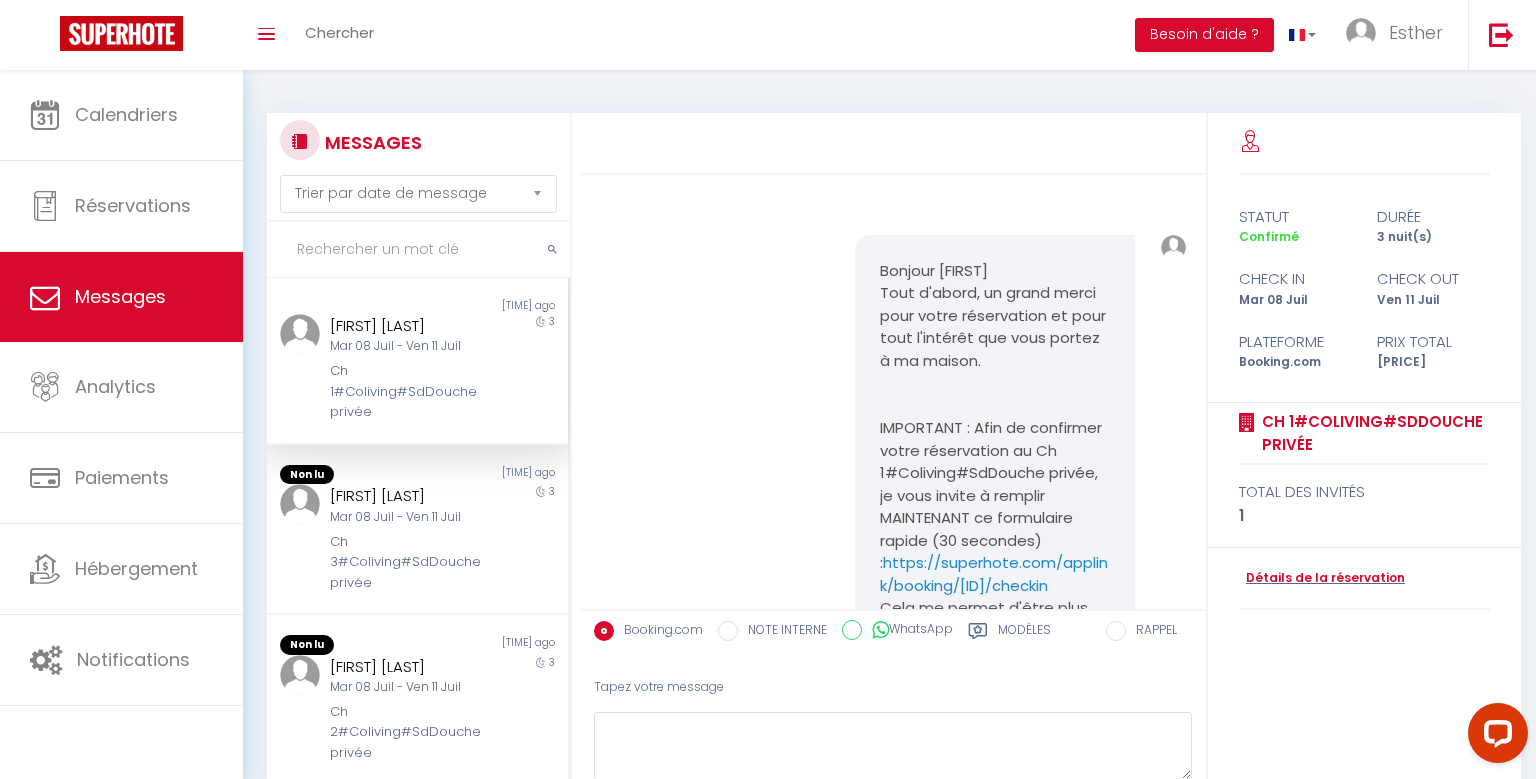 scroll, scrollTop: 8628, scrollLeft: 0, axis: vertical 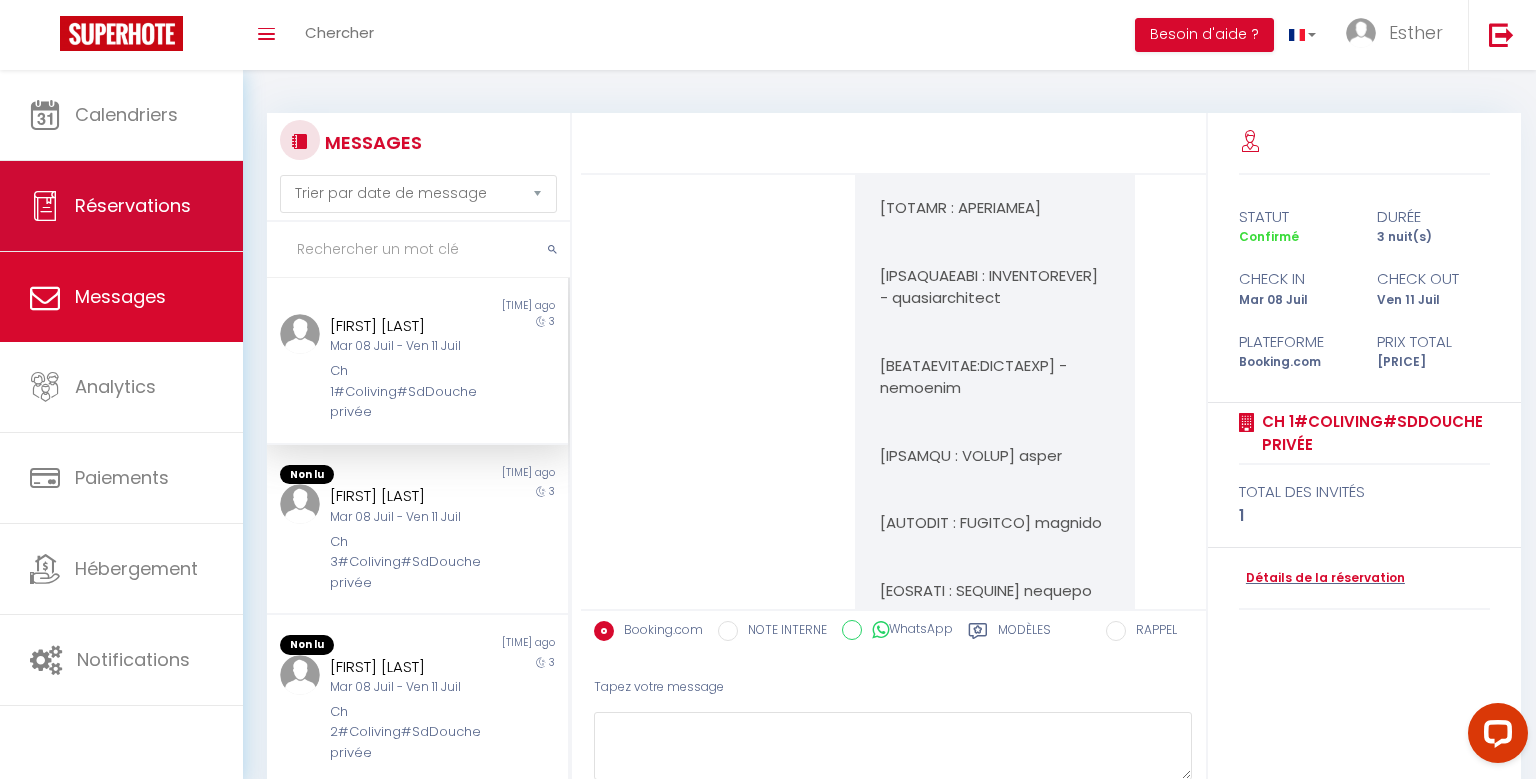 click on "Réservations" at bounding box center [121, 206] 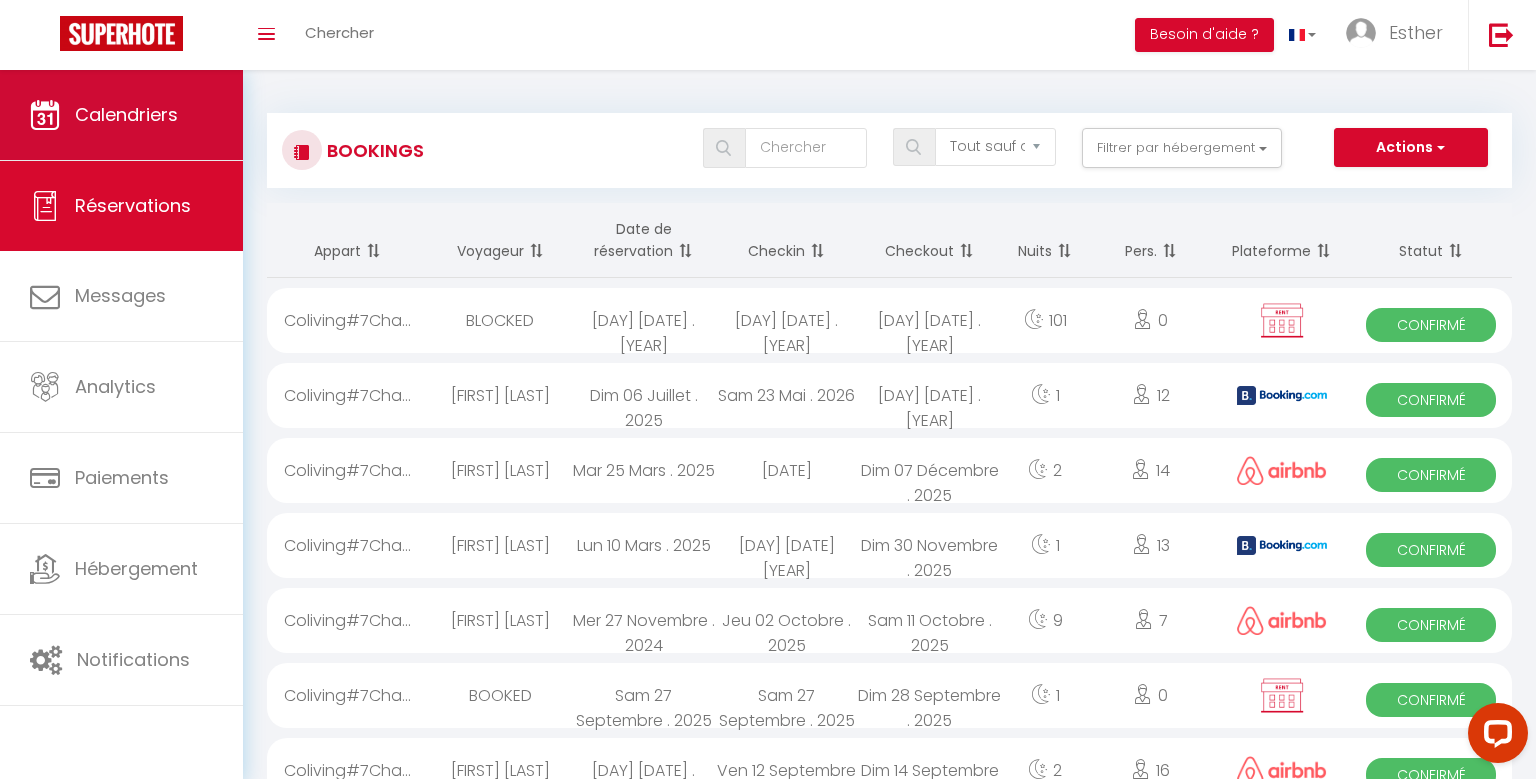 click on "Calendriers" at bounding box center (121, 115) 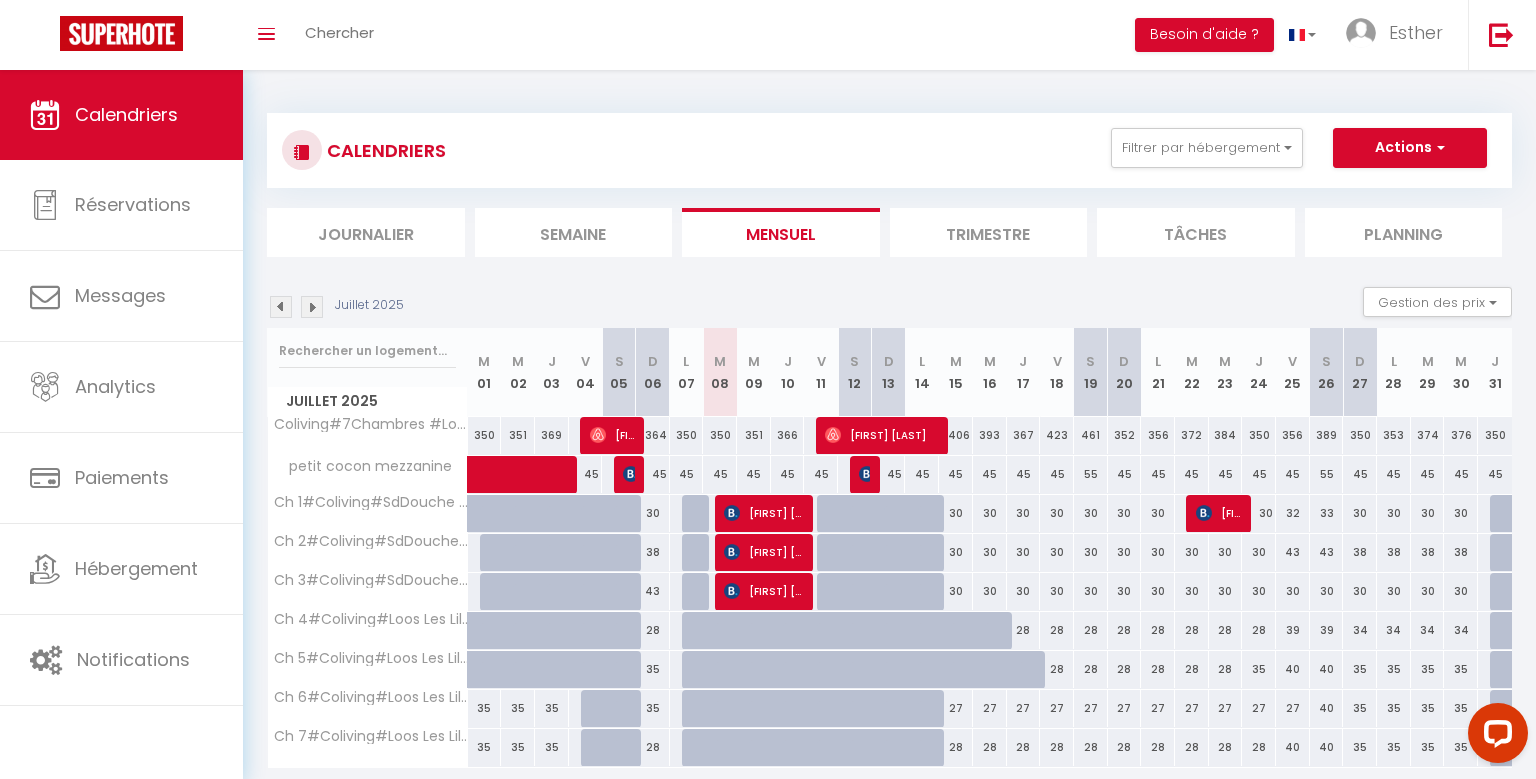click on "[FIRST] [LAST]" at bounding box center [763, 513] 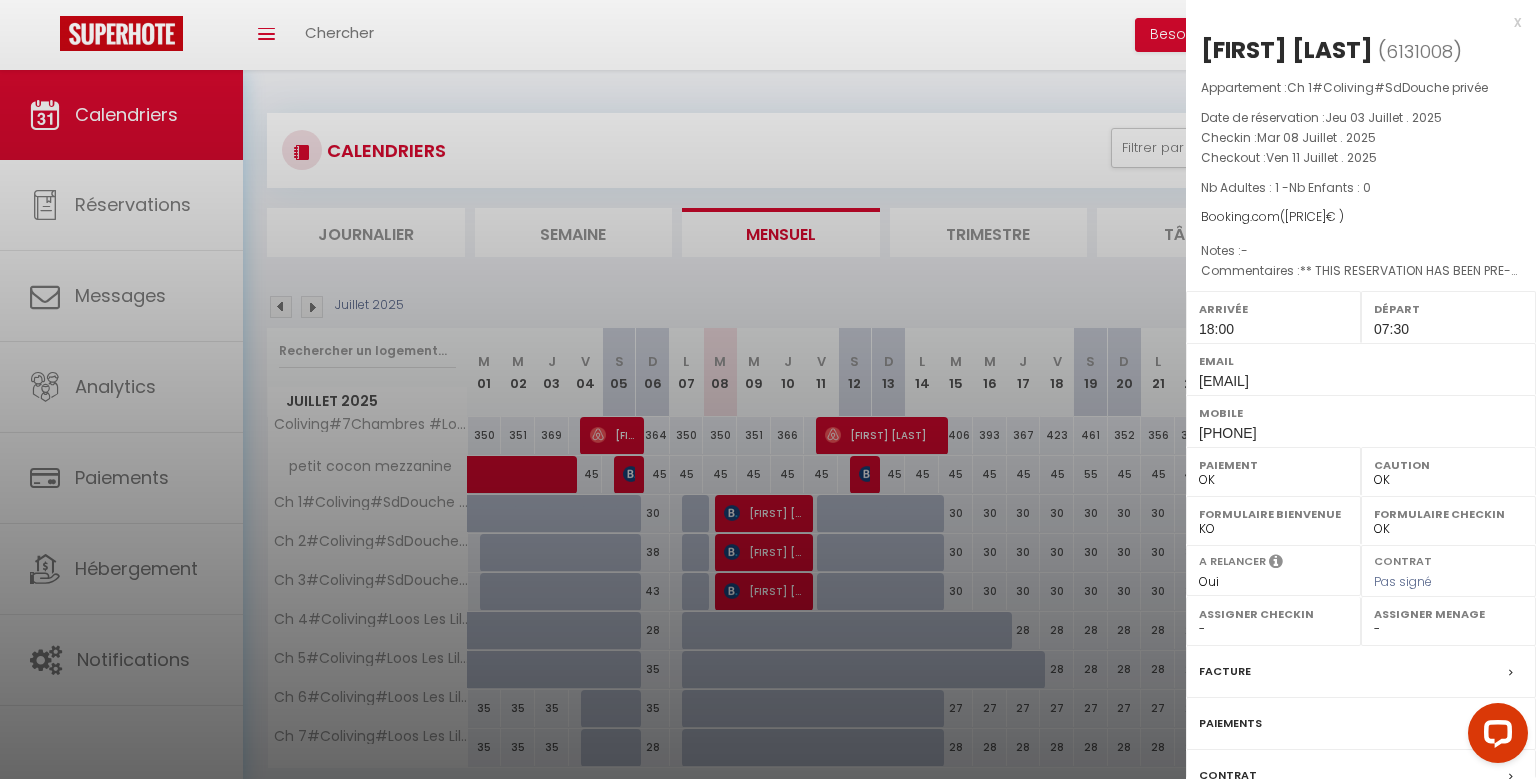 click on "Facture" at bounding box center [0, 0] 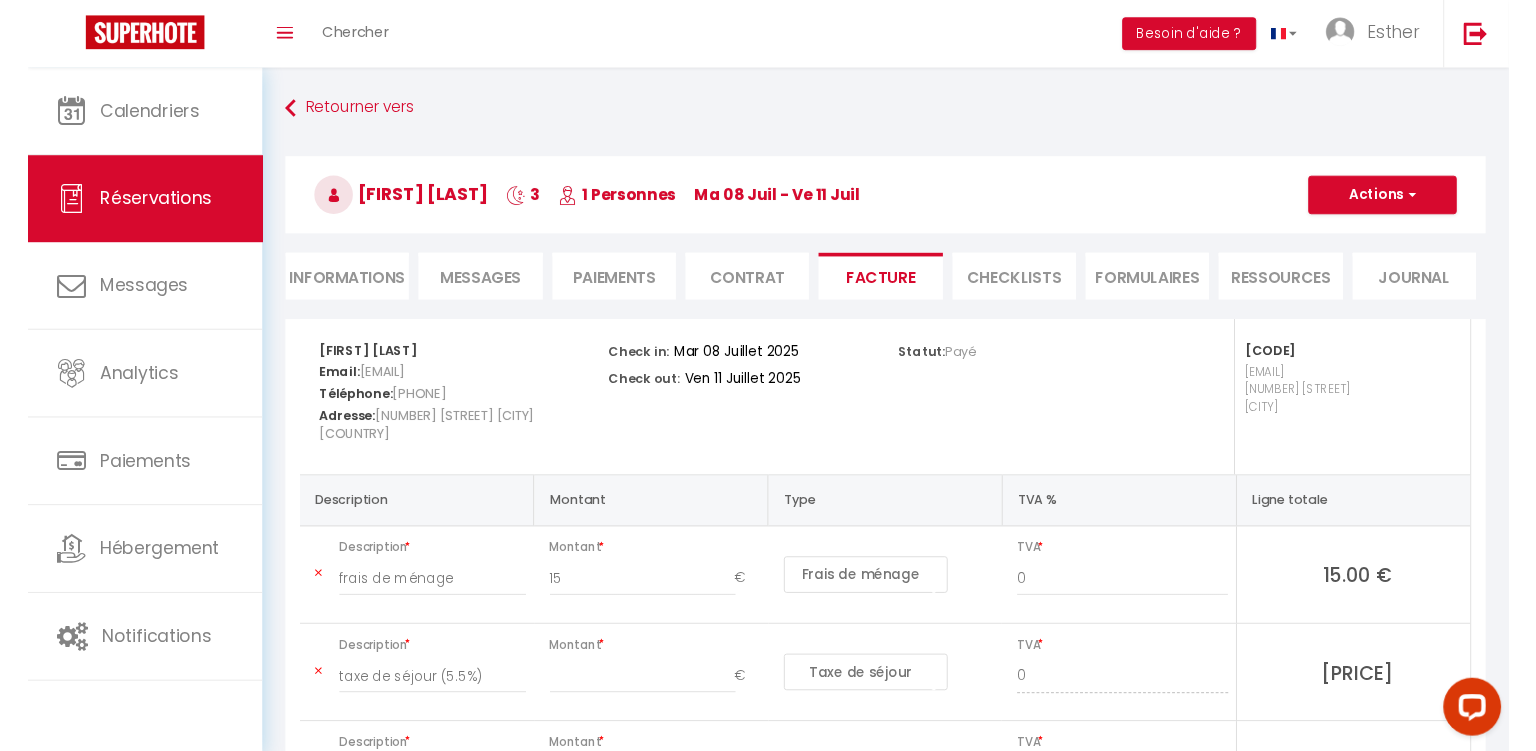 scroll, scrollTop: 0, scrollLeft: 0, axis: both 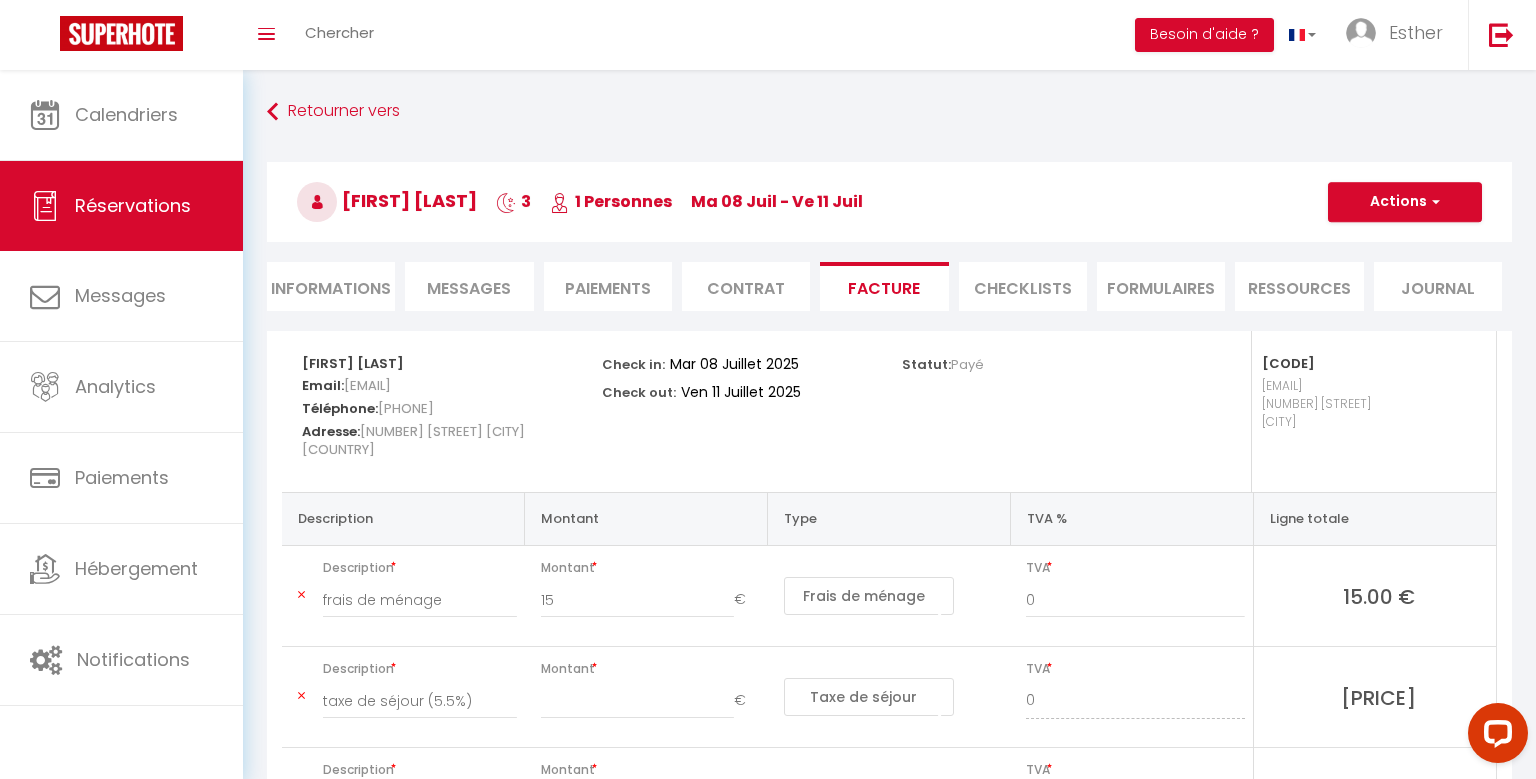 click on "Actions" at bounding box center (1405, 202) 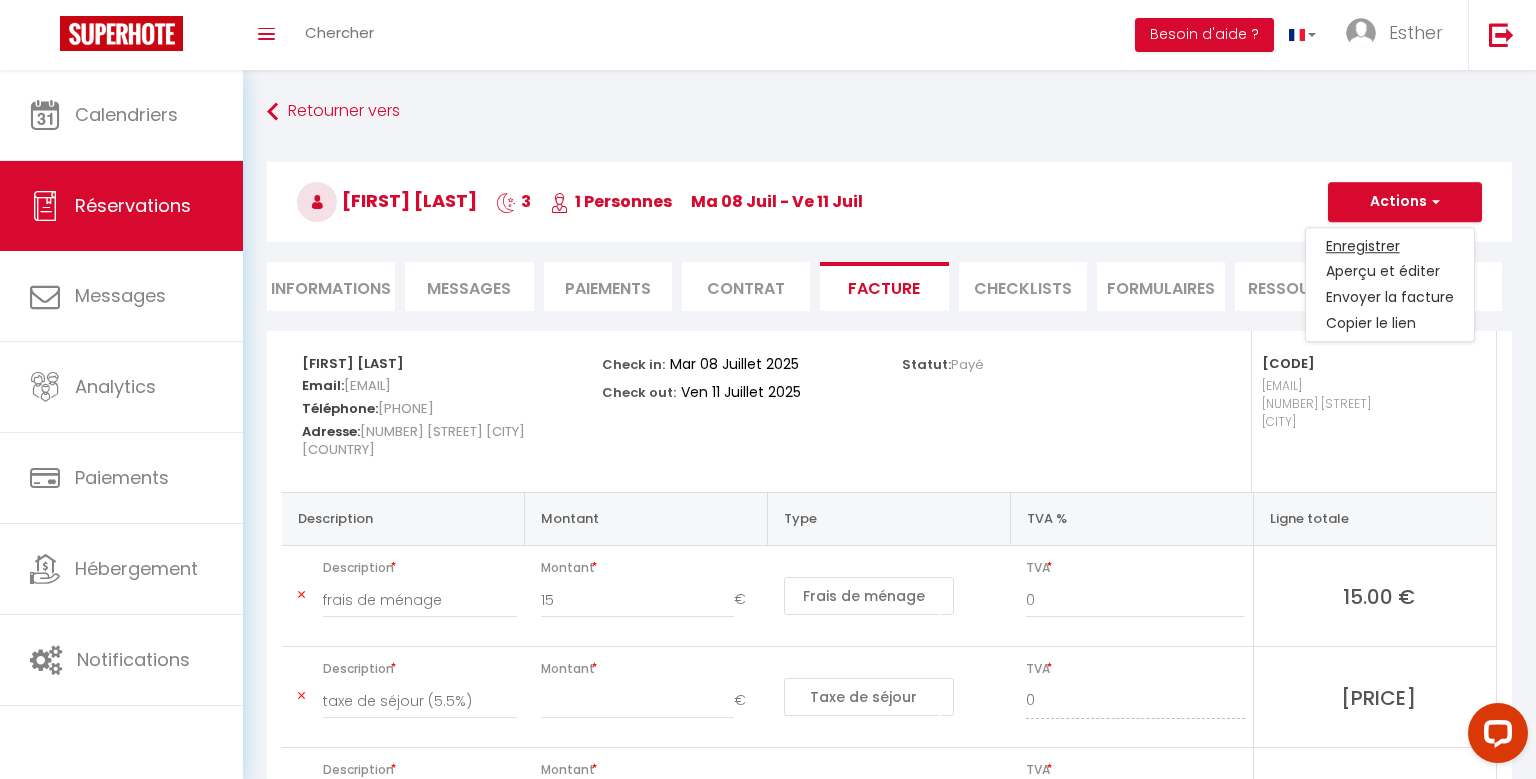 click on "Enregistrer" at bounding box center [1390, 246] 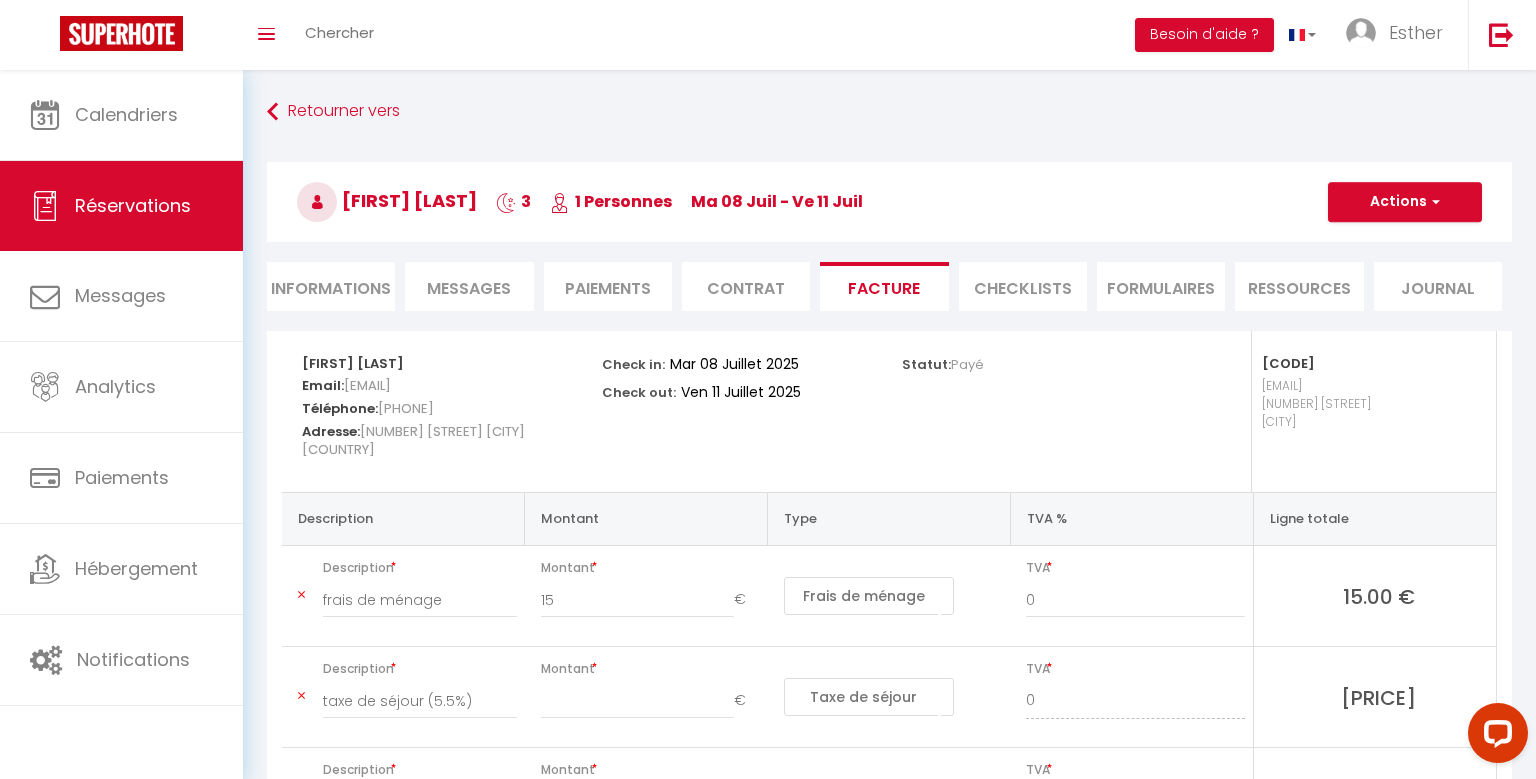 click on "Actions" at bounding box center [1405, 202] 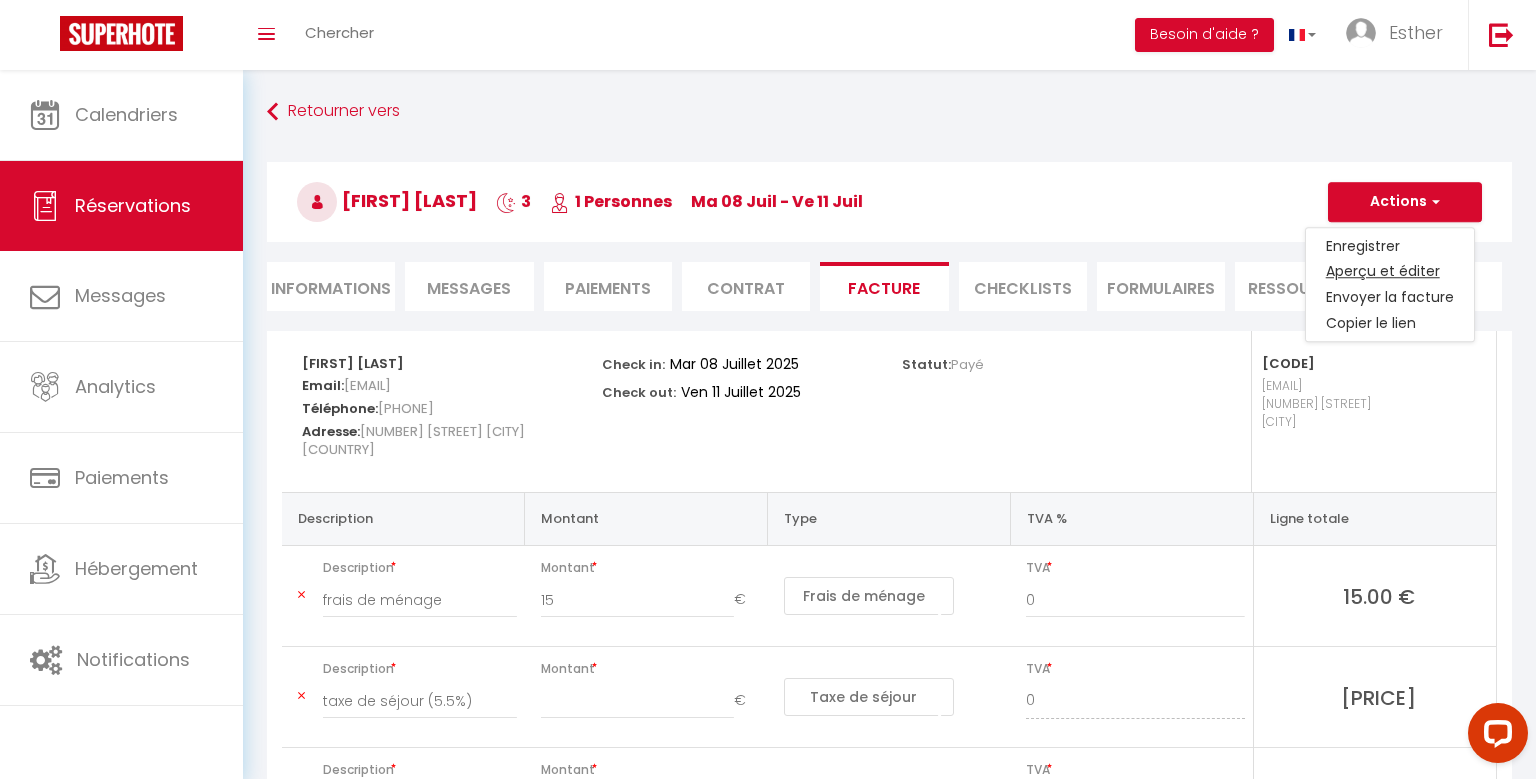 click on "Aperçu et éditer" at bounding box center (1390, 272) 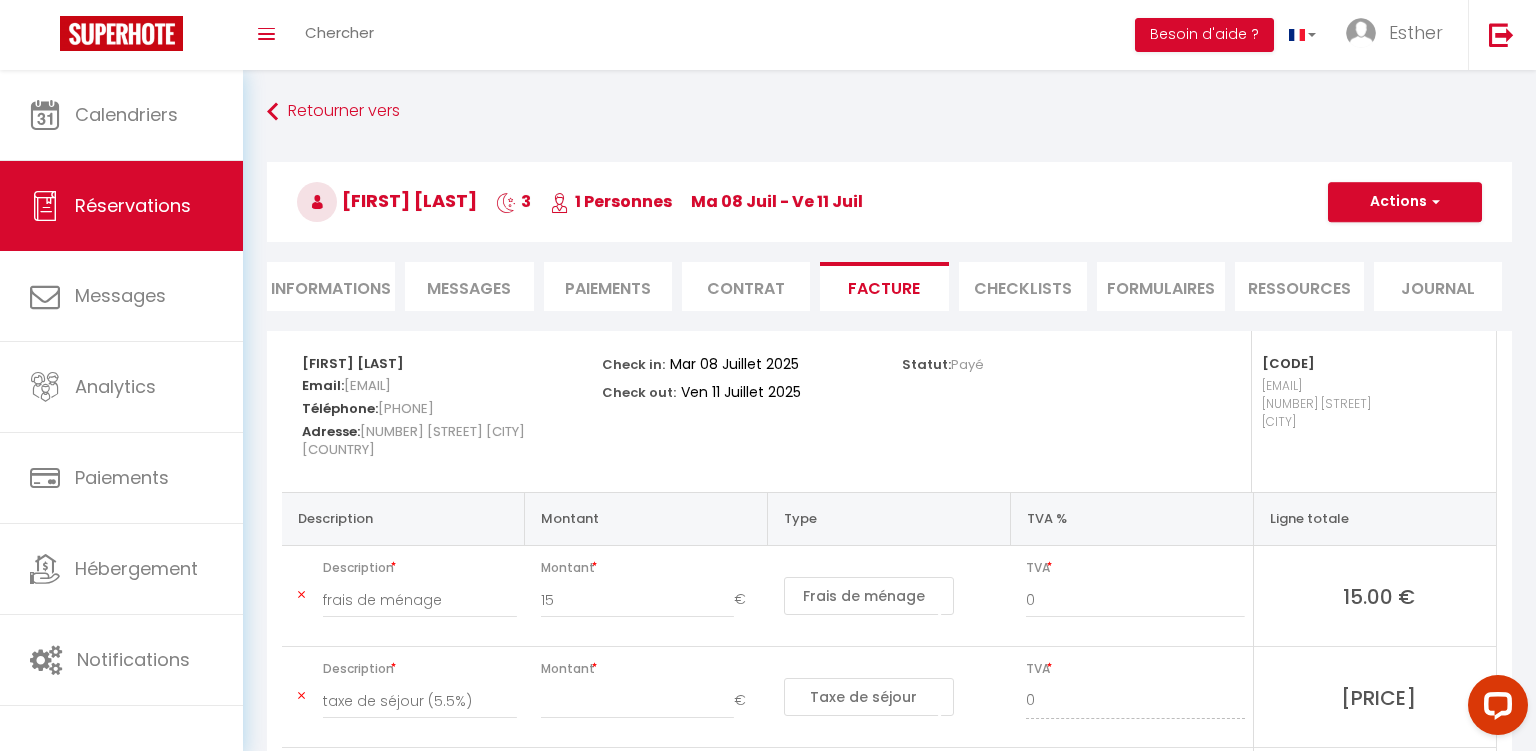 click on "Réservations" at bounding box center (121, 206) 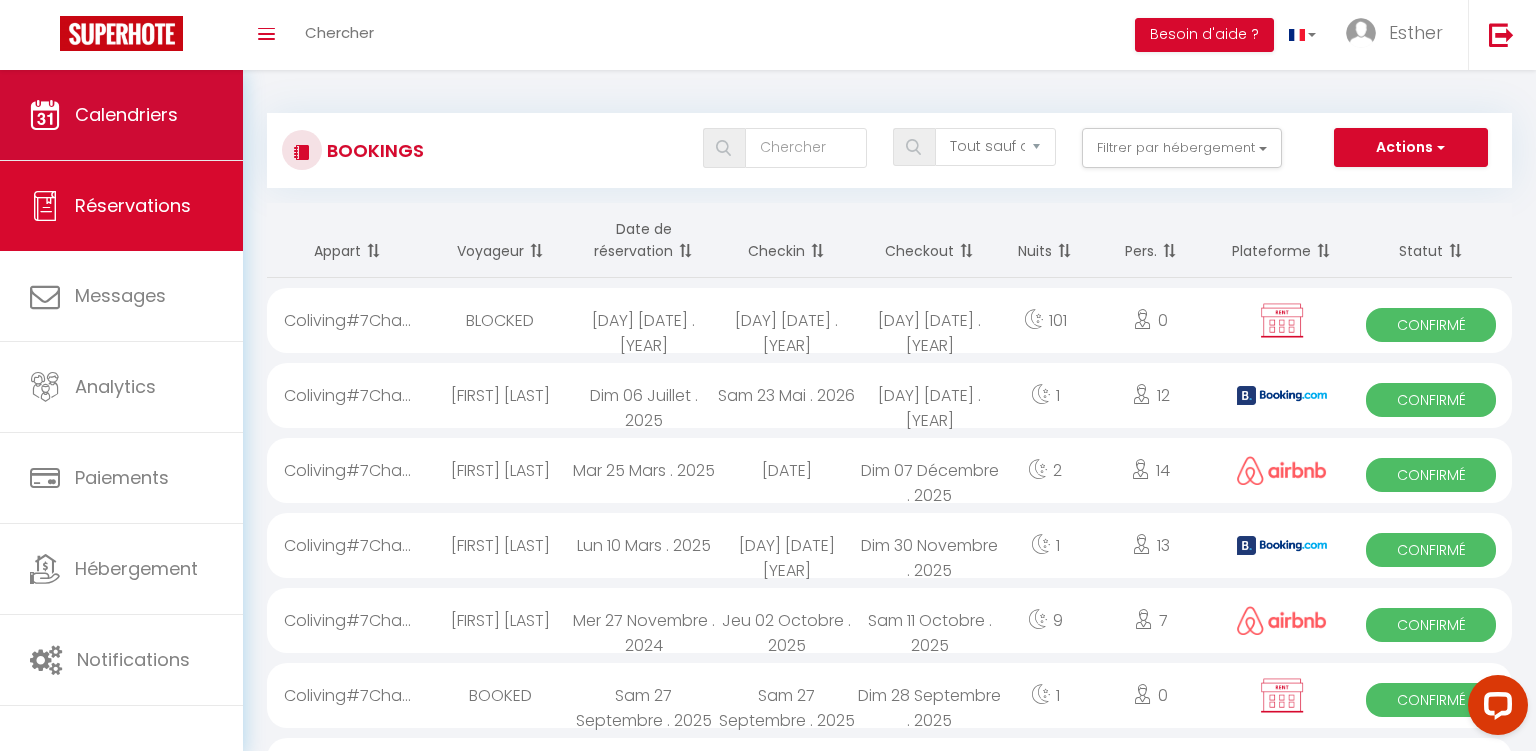 click on "Calendriers" at bounding box center (121, 115) 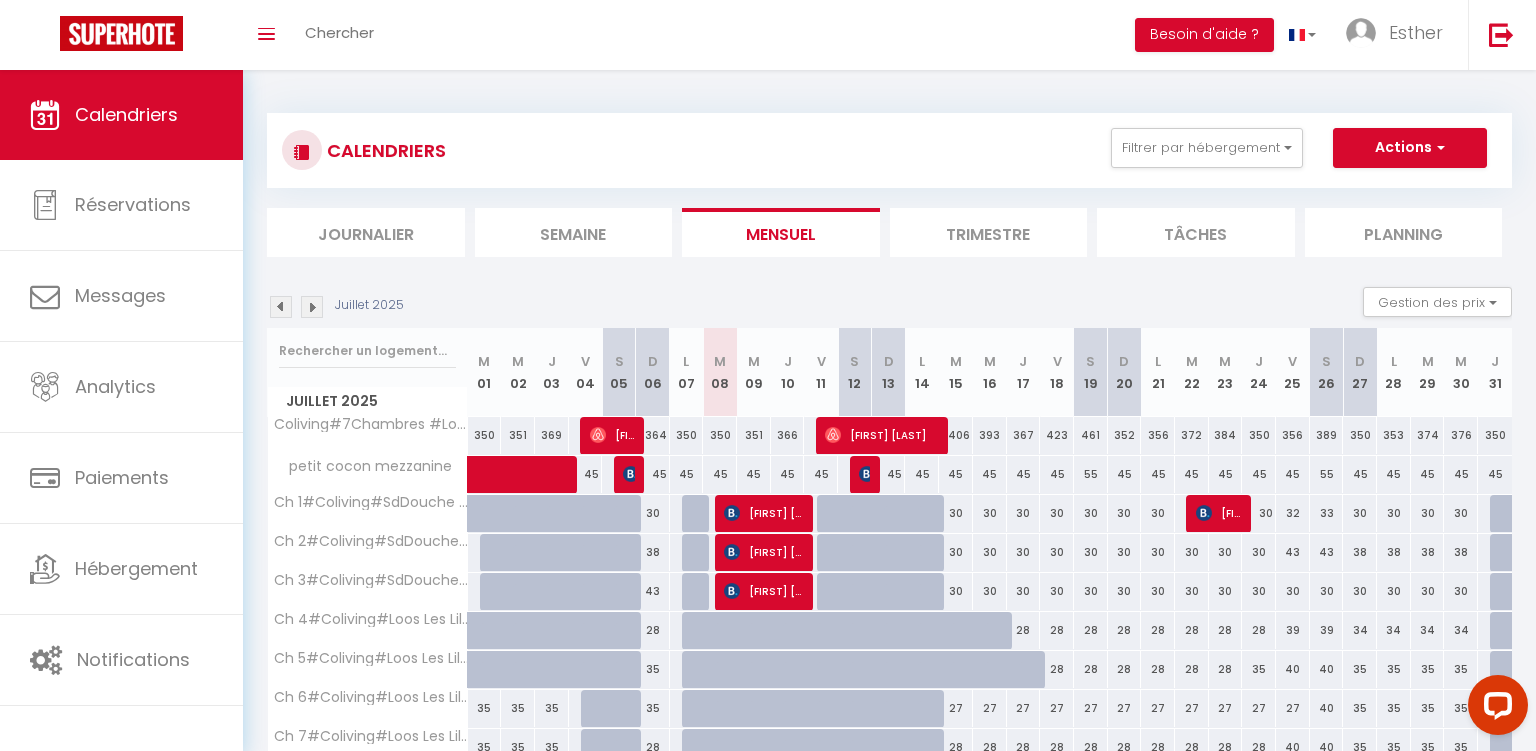 click on "[FIRST] [LAST]" at bounding box center [763, 552] 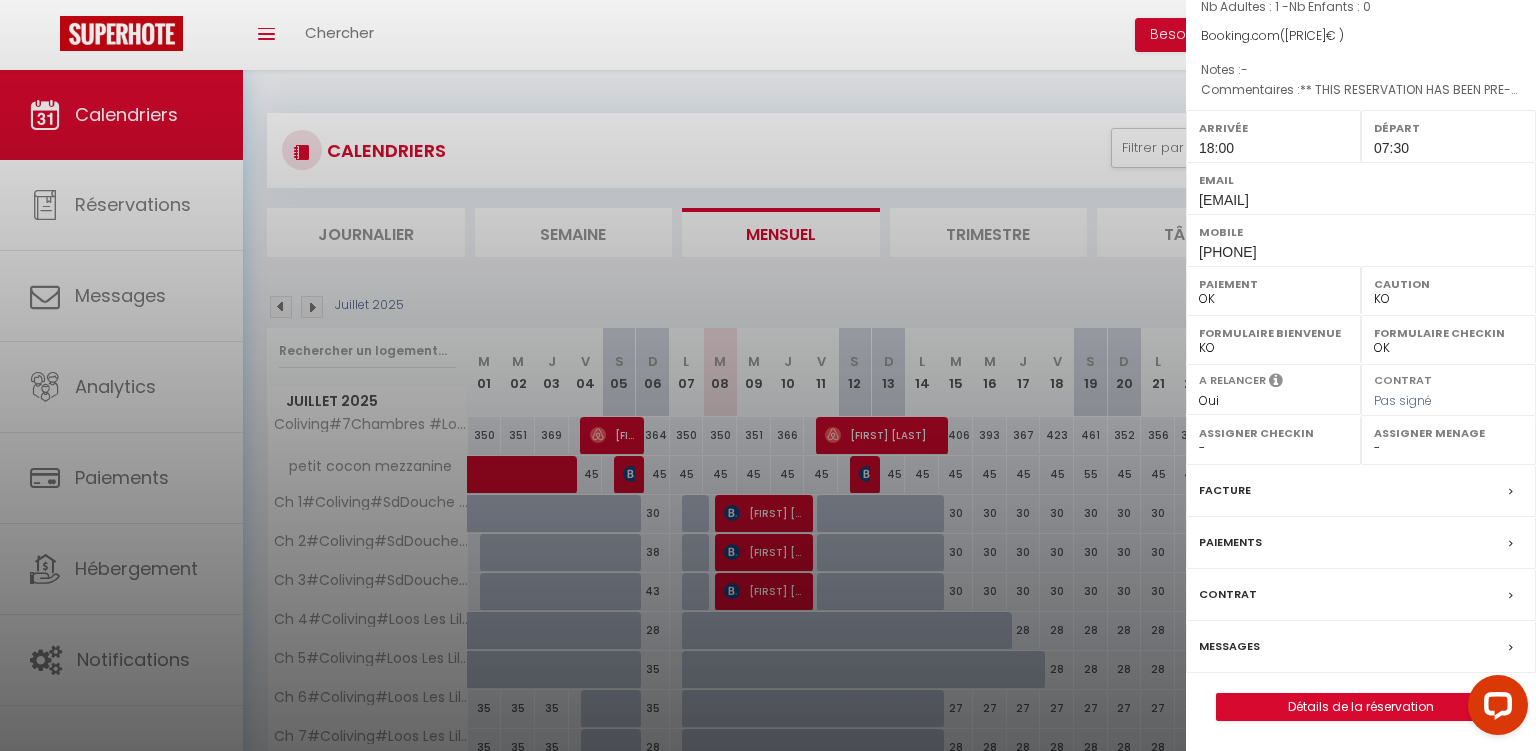 scroll, scrollTop: 207, scrollLeft: 0, axis: vertical 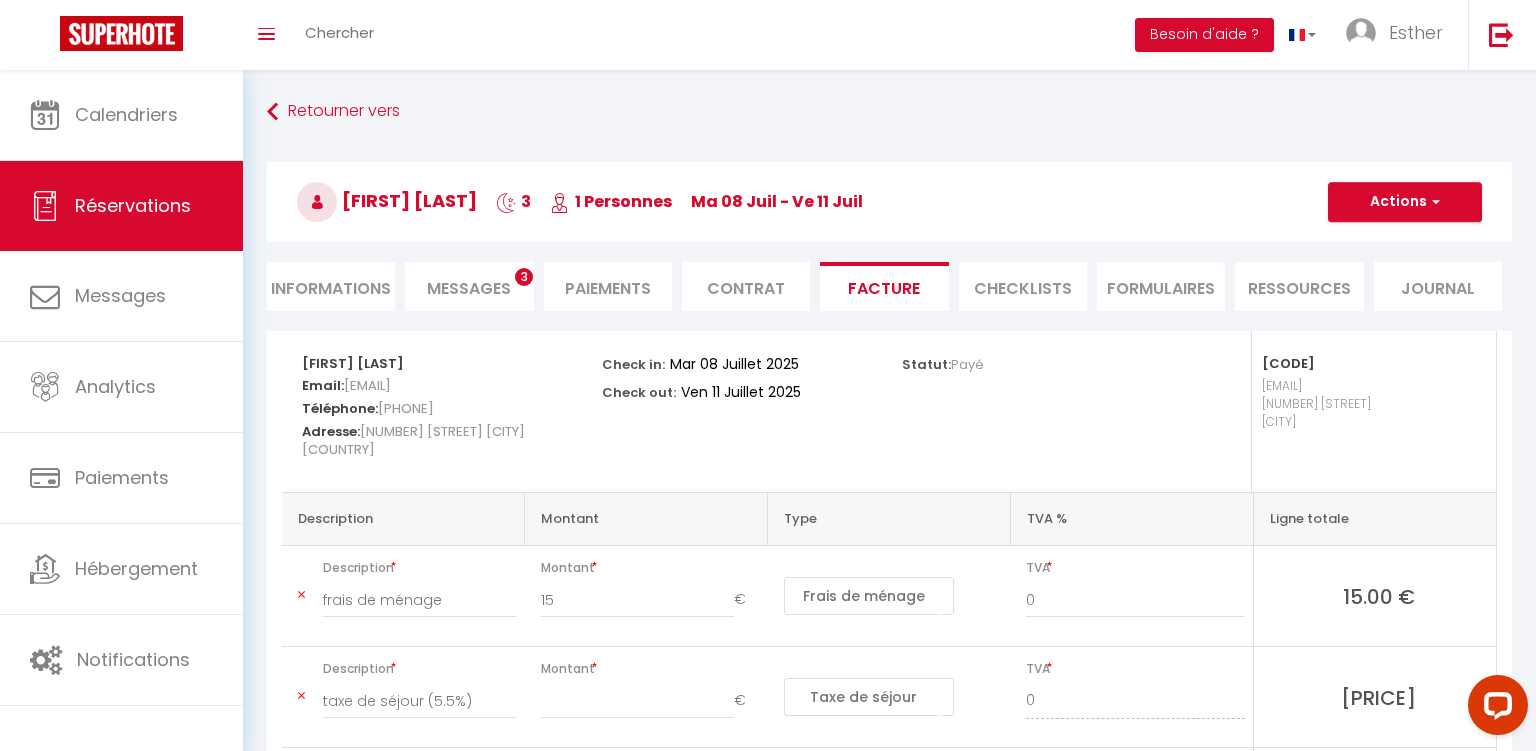 click on "Actions" at bounding box center (1405, 202) 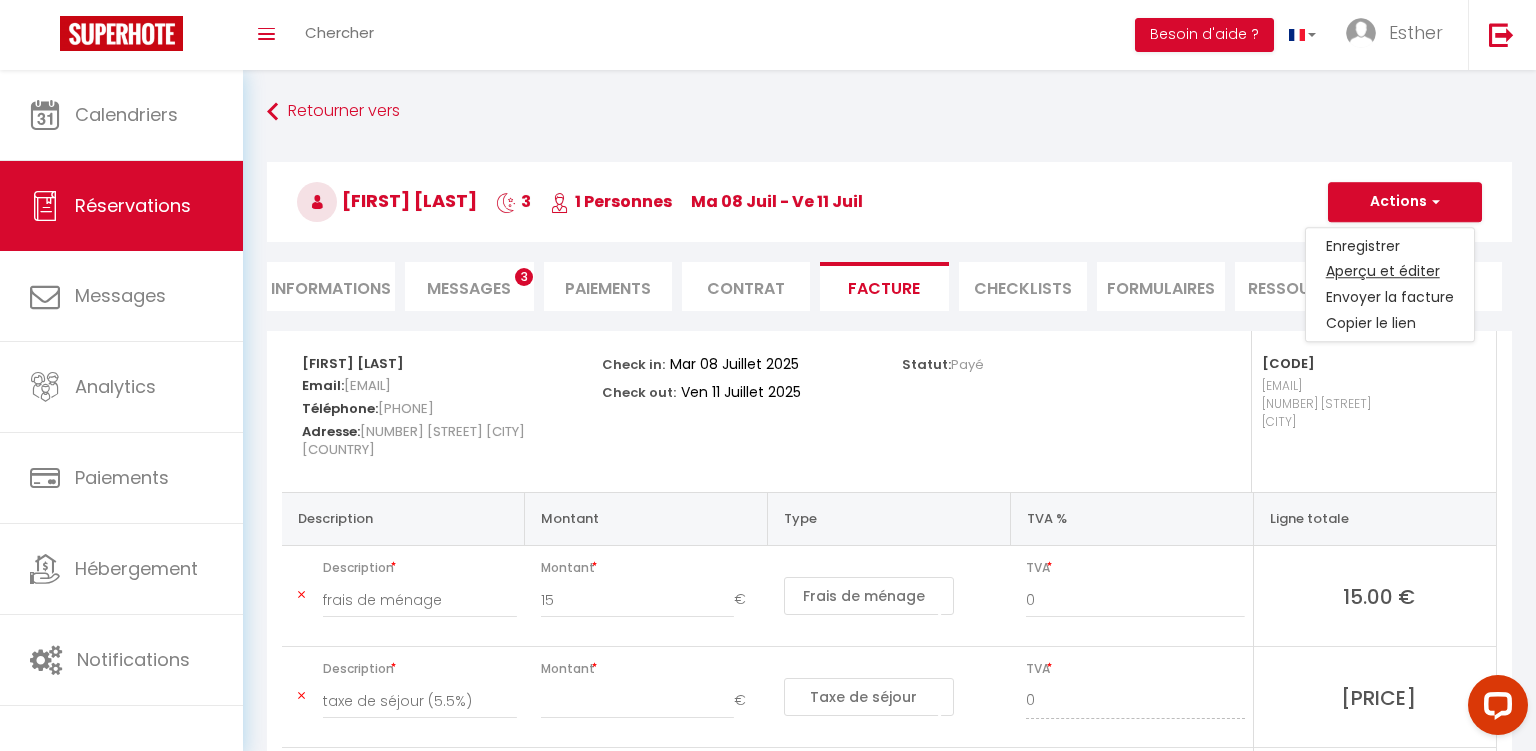 click on "Aperçu et éditer" at bounding box center (1390, 272) 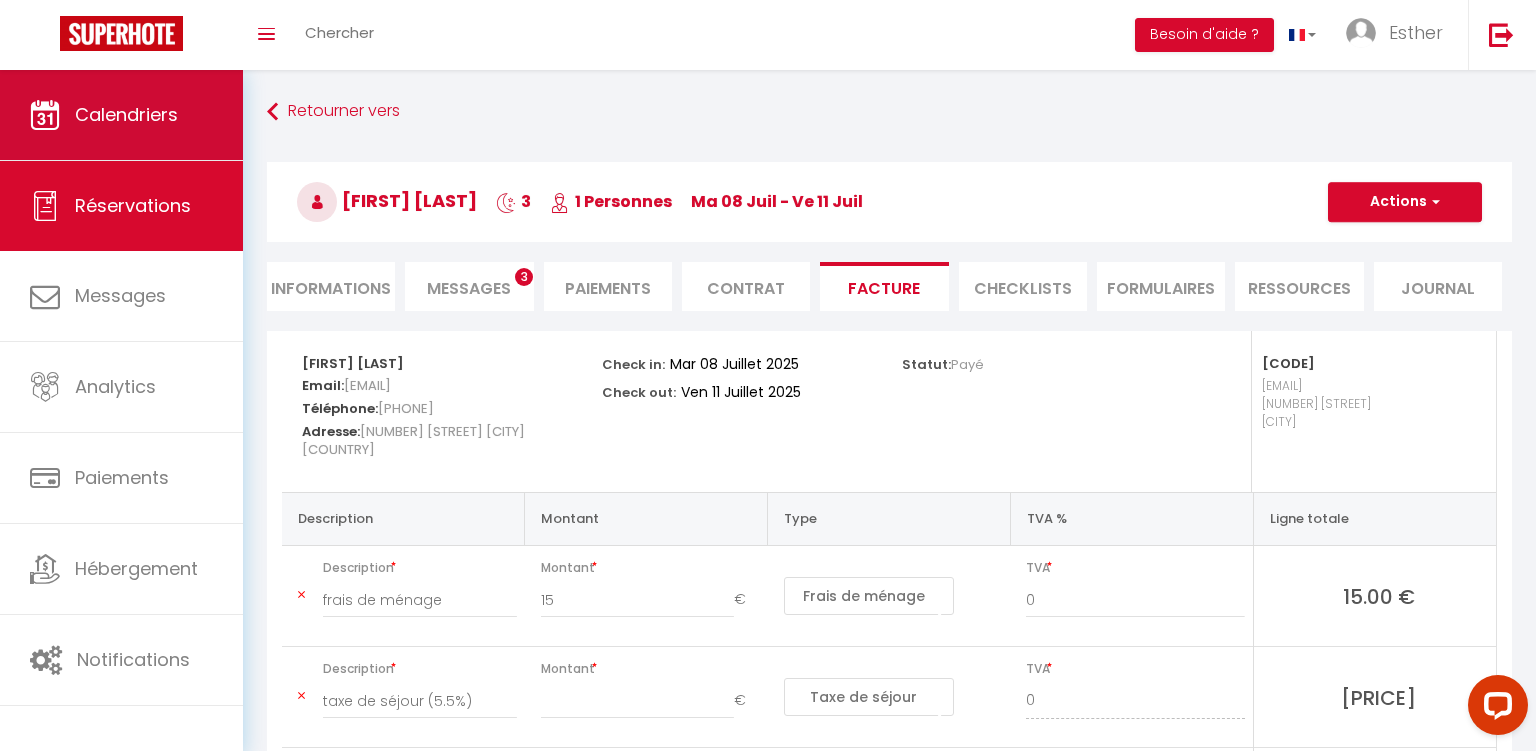 click on "Calendriers" at bounding box center (121, 115) 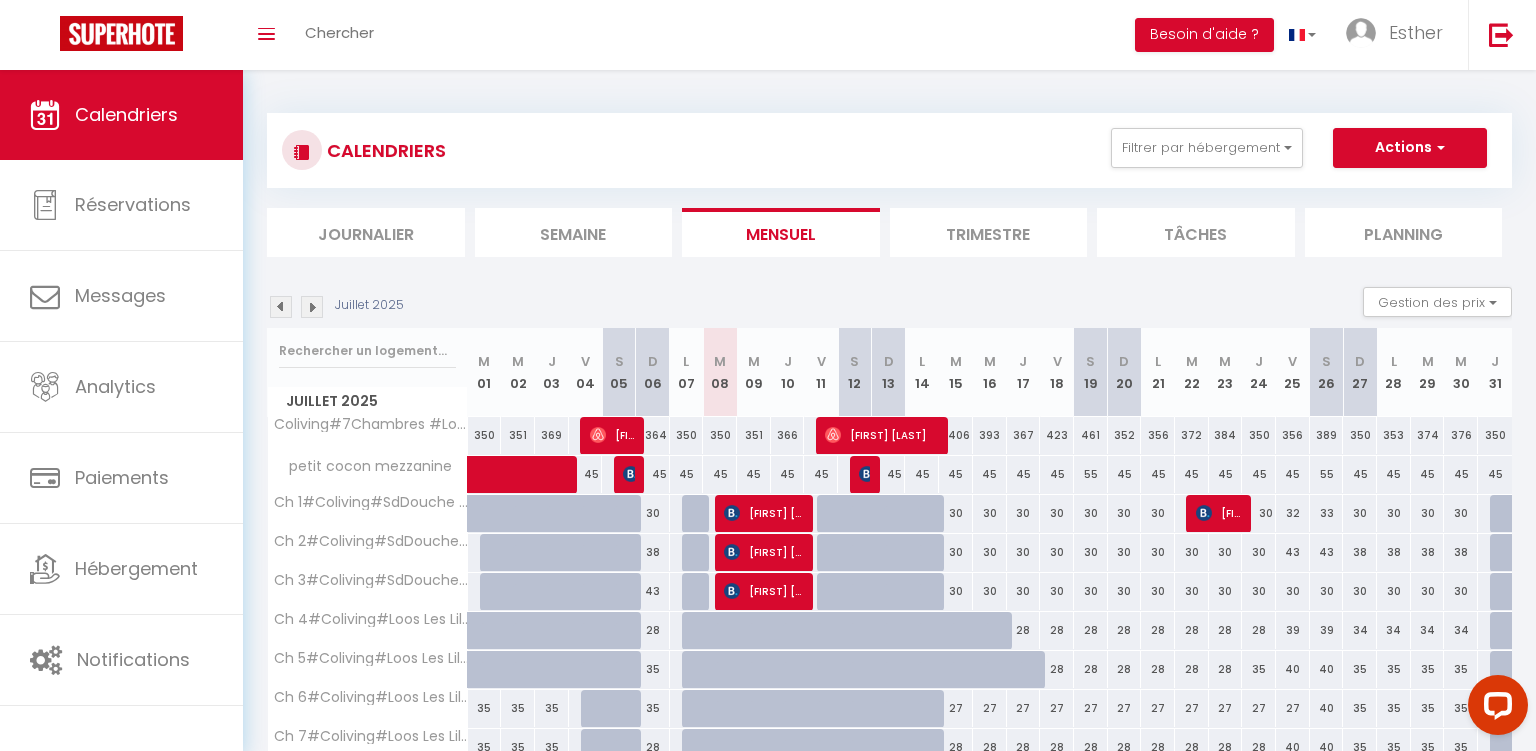 click on "[FIRST] [LAST]" at bounding box center [763, 591] 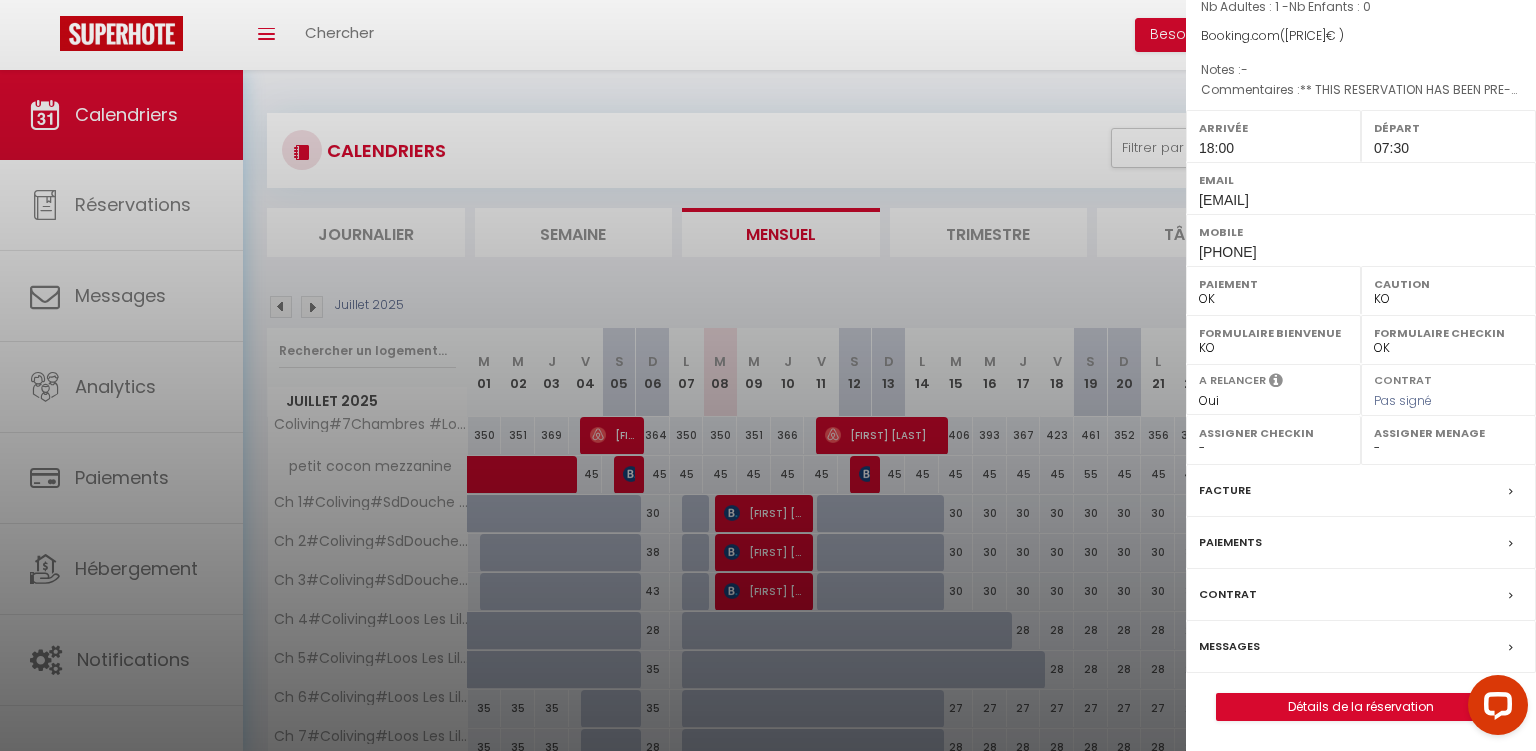 scroll, scrollTop: 207, scrollLeft: 0, axis: vertical 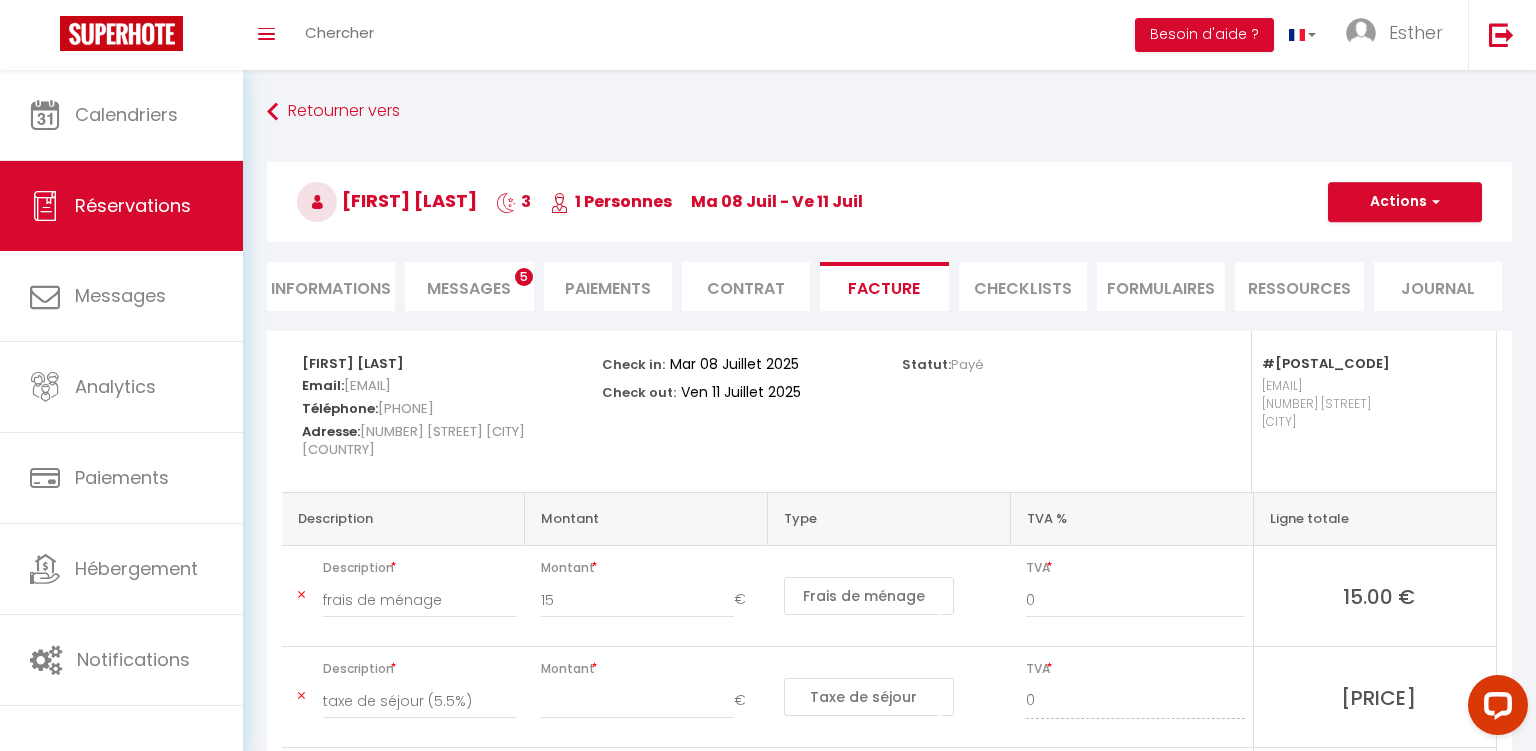 click on "Actions" at bounding box center (1405, 202) 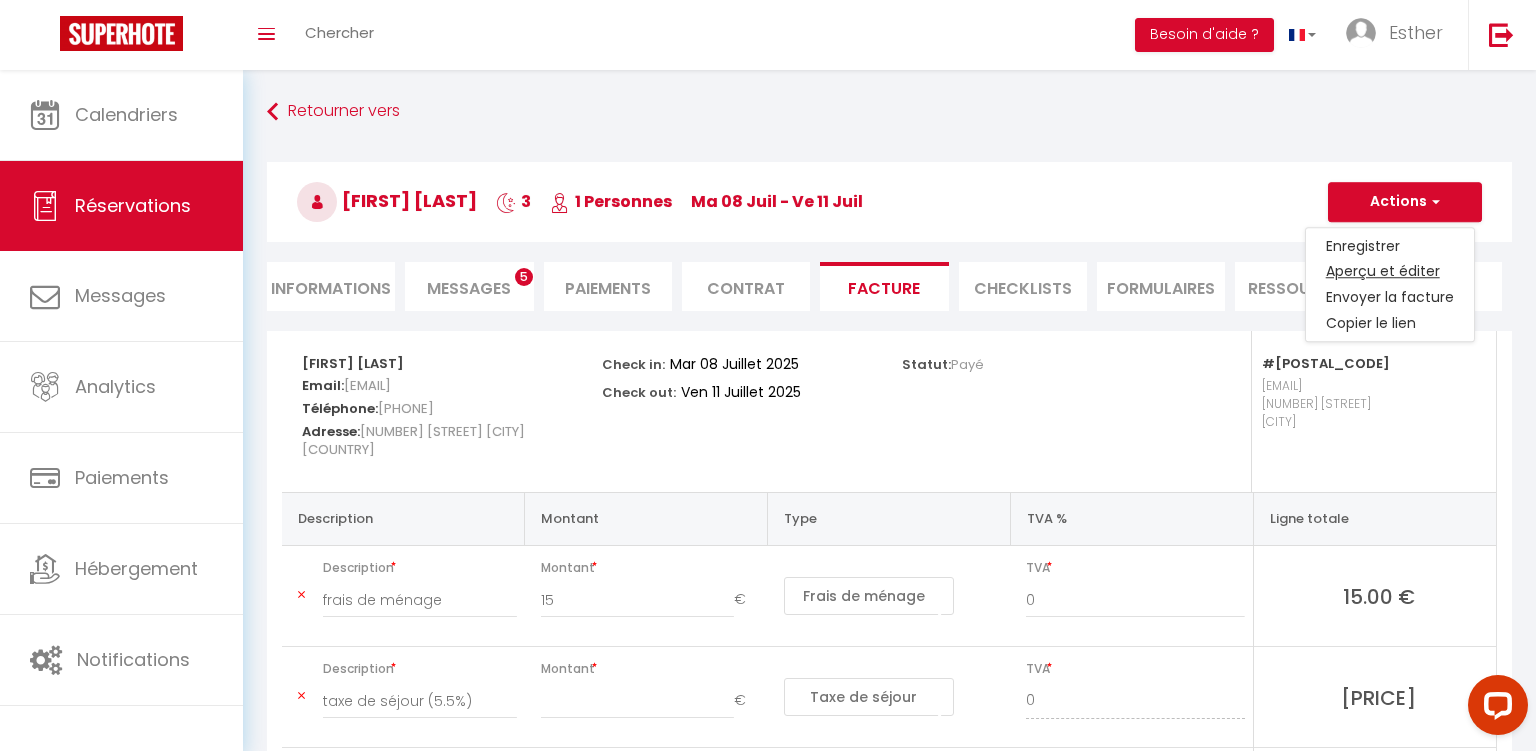 click on "Aperçu et éditer" at bounding box center [1390, 272] 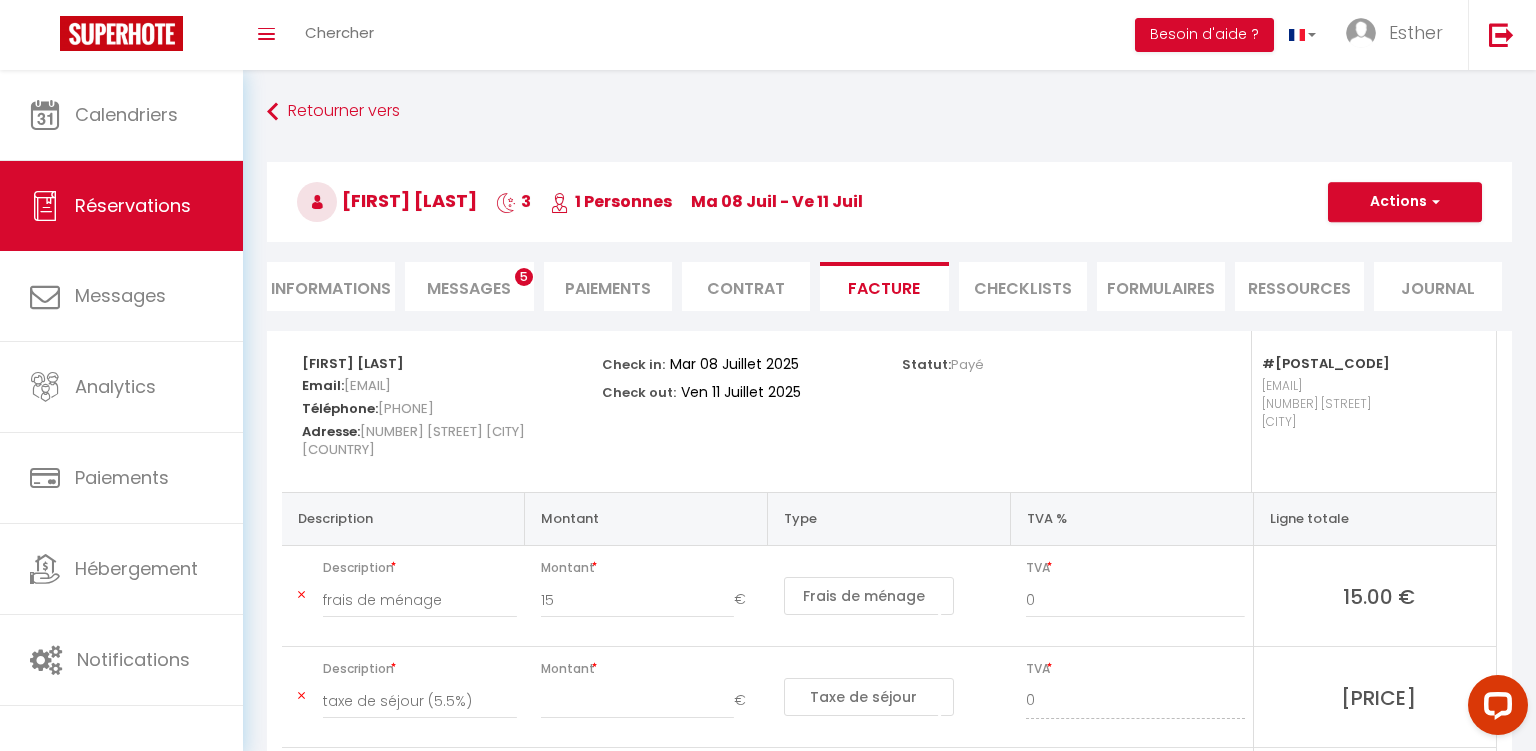 click on "Messages" at bounding box center [469, 288] 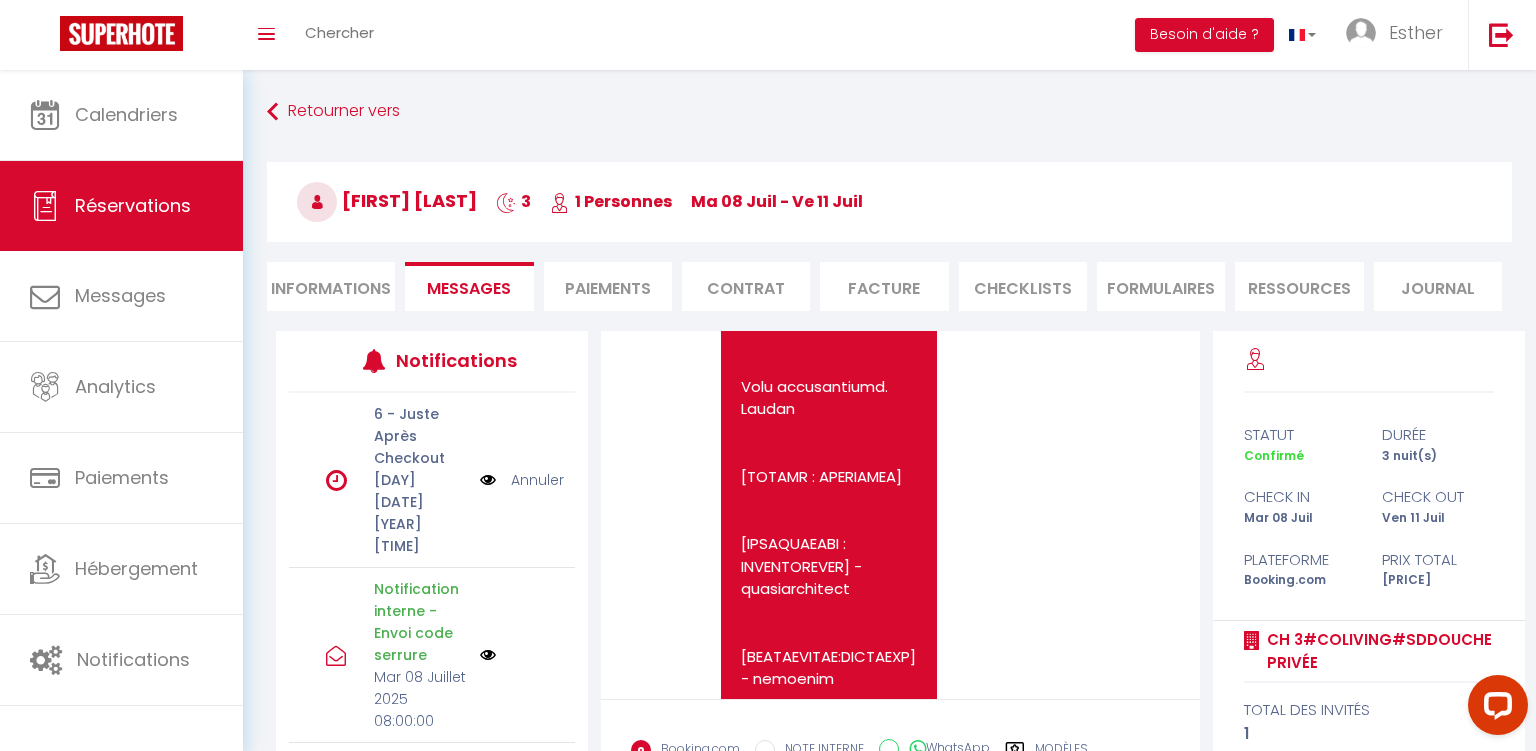scroll, scrollTop: 10064, scrollLeft: 0, axis: vertical 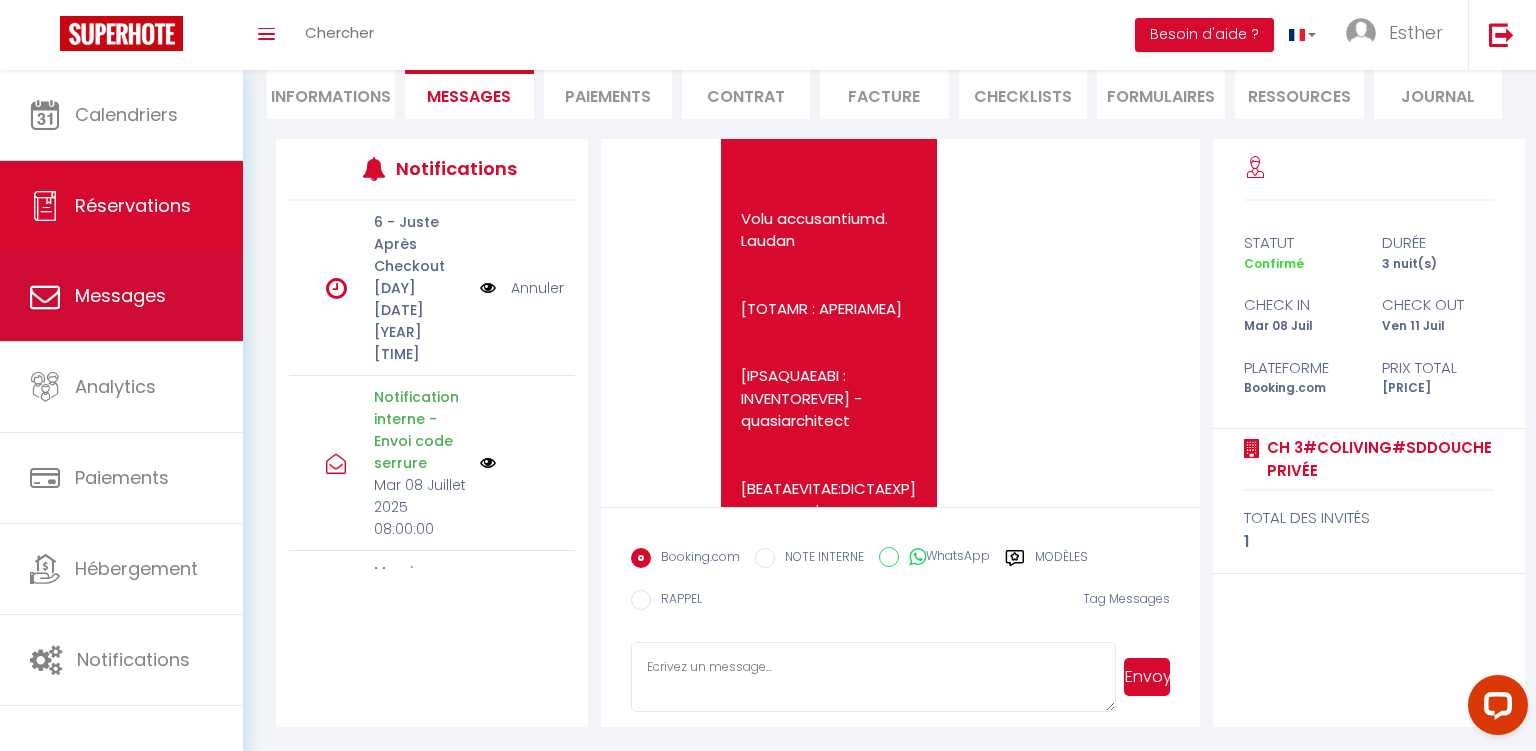 click on "Messages" at bounding box center [121, 296] 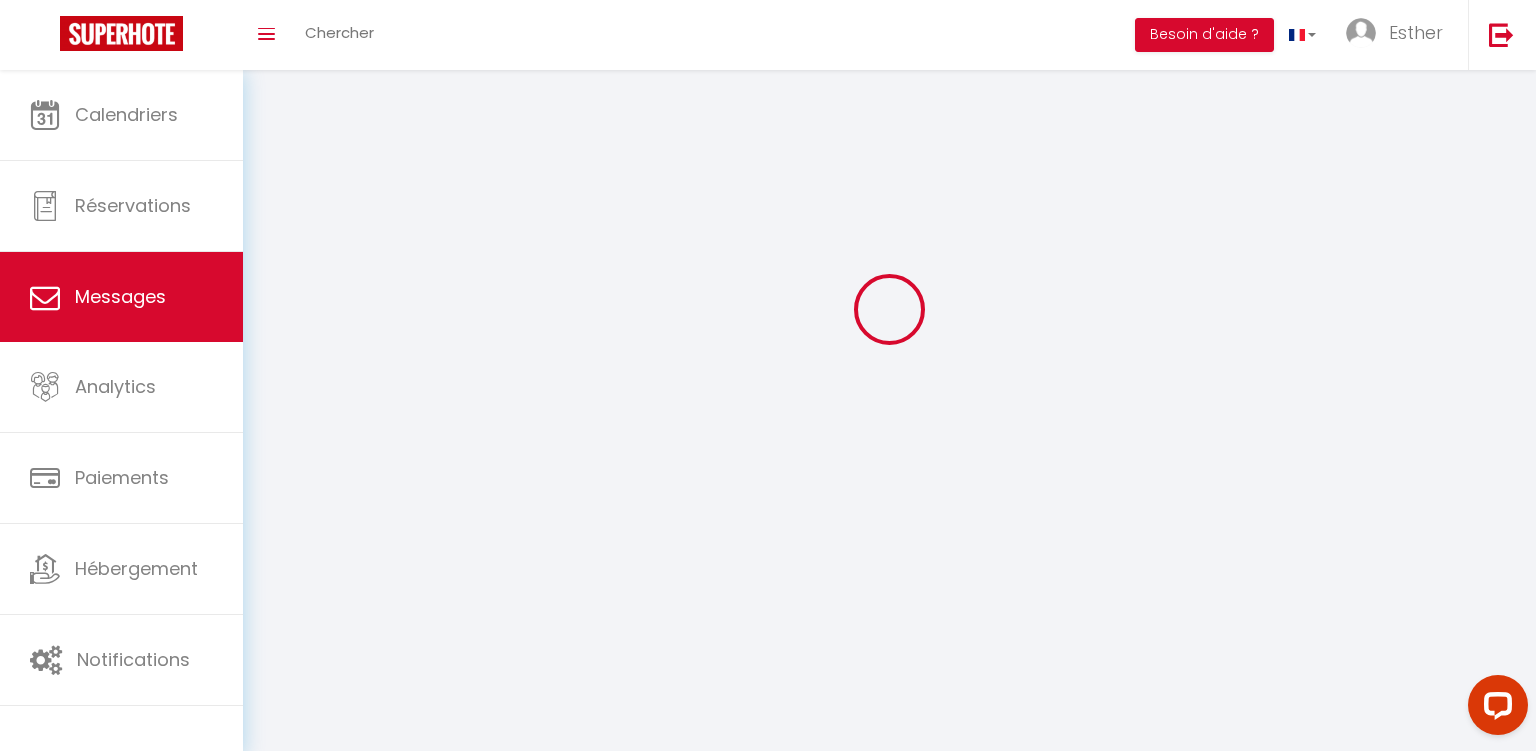 scroll, scrollTop: 0, scrollLeft: 0, axis: both 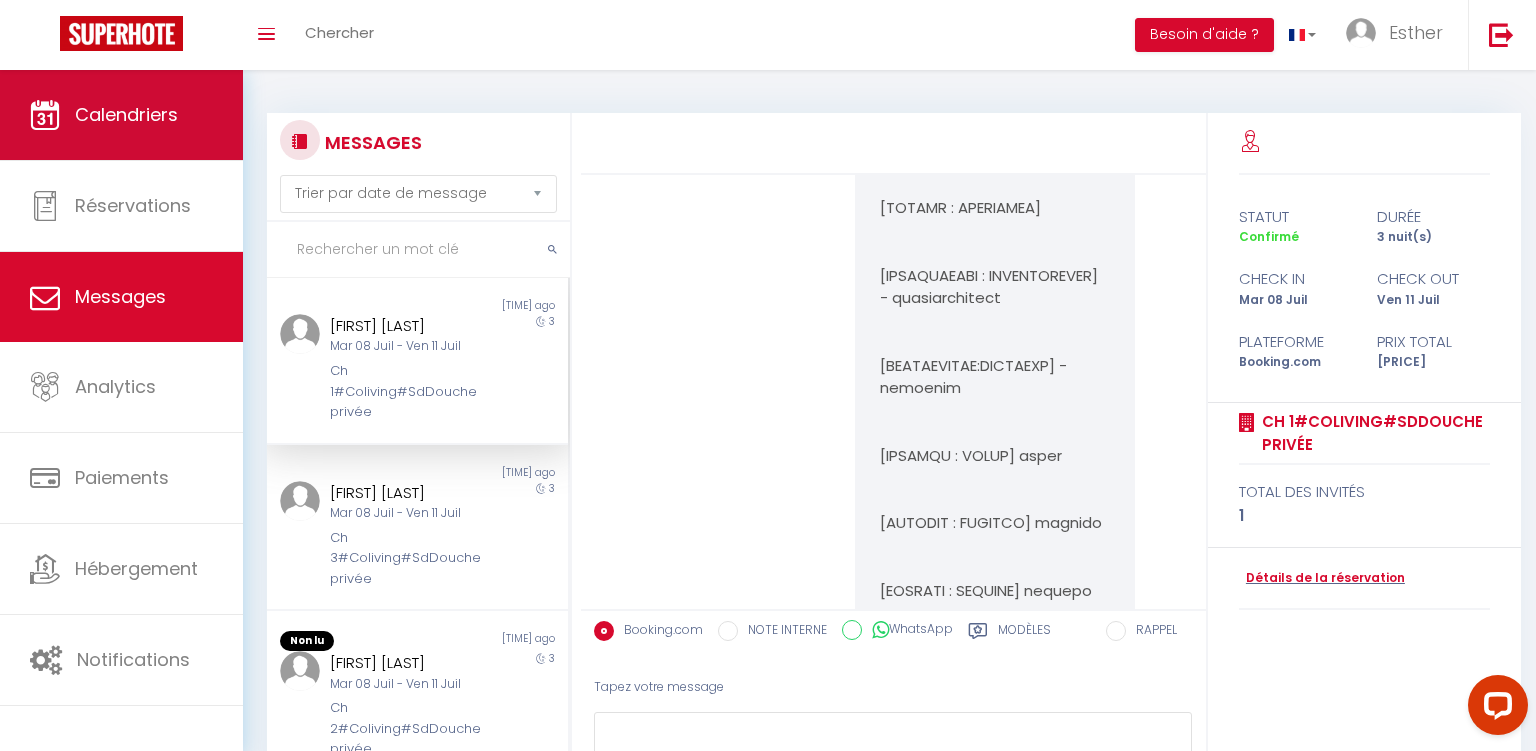 click on "Calendriers" at bounding box center (121, 115) 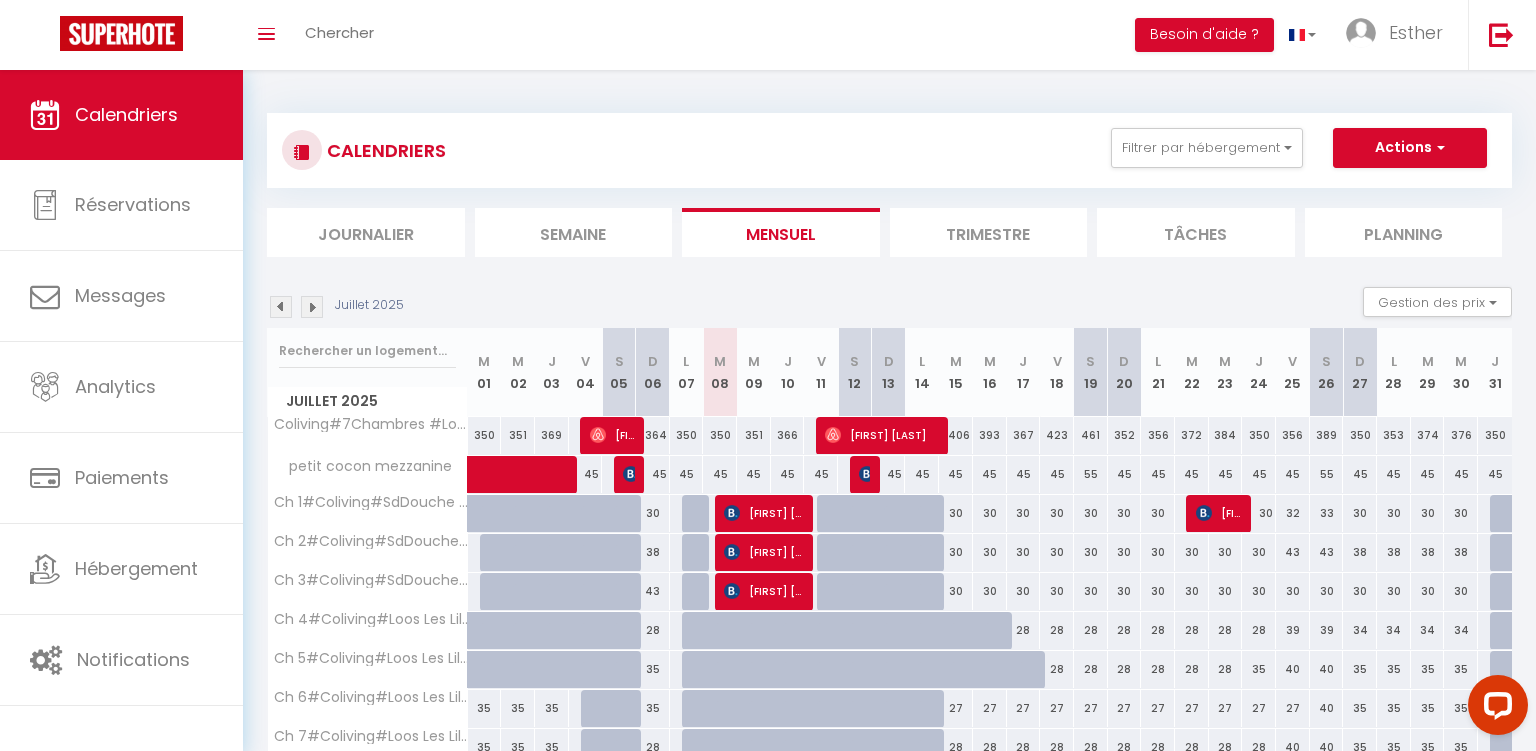 click on "[FIRST] [LAST]" at bounding box center [763, 513] 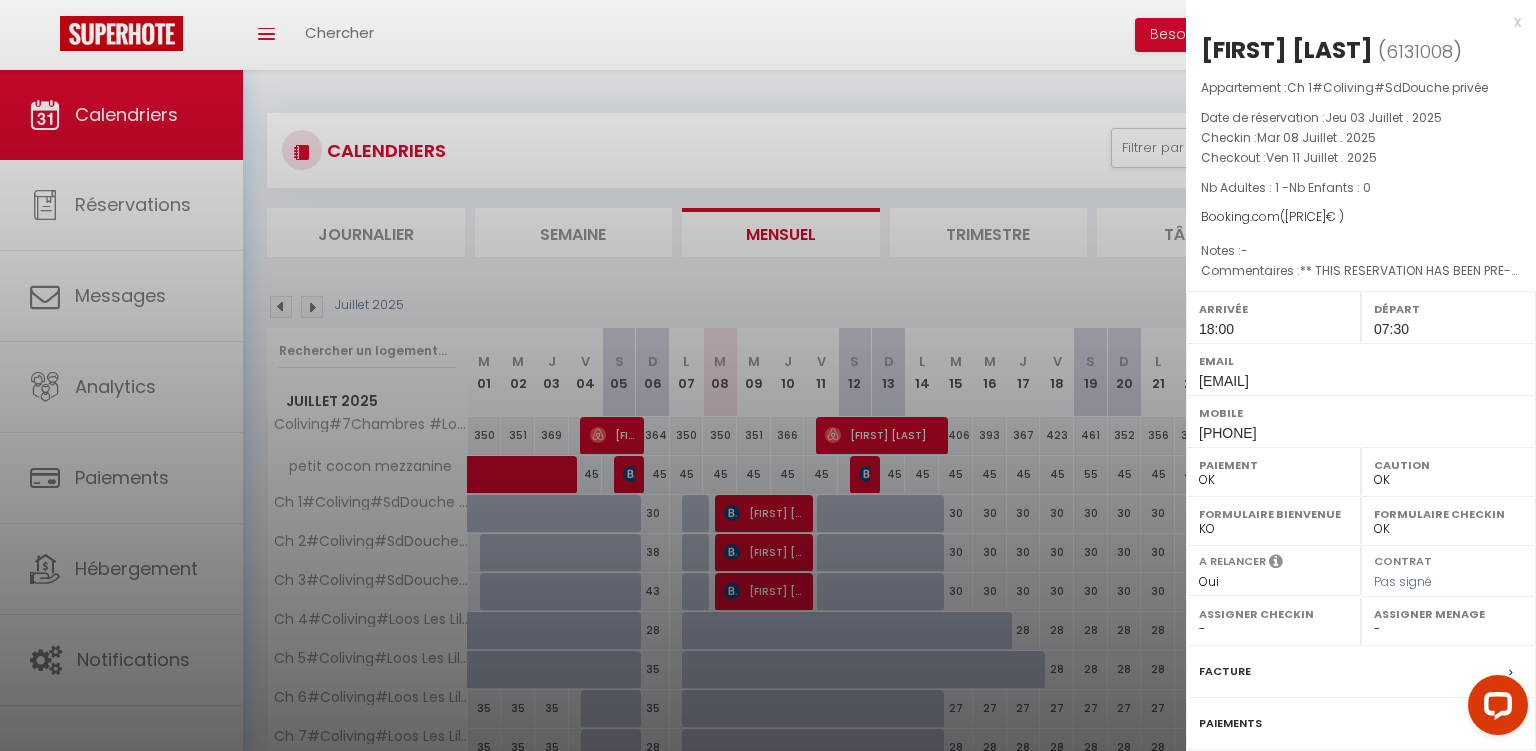 scroll, scrollTop: 0, scrollLeft: 0, axis: both 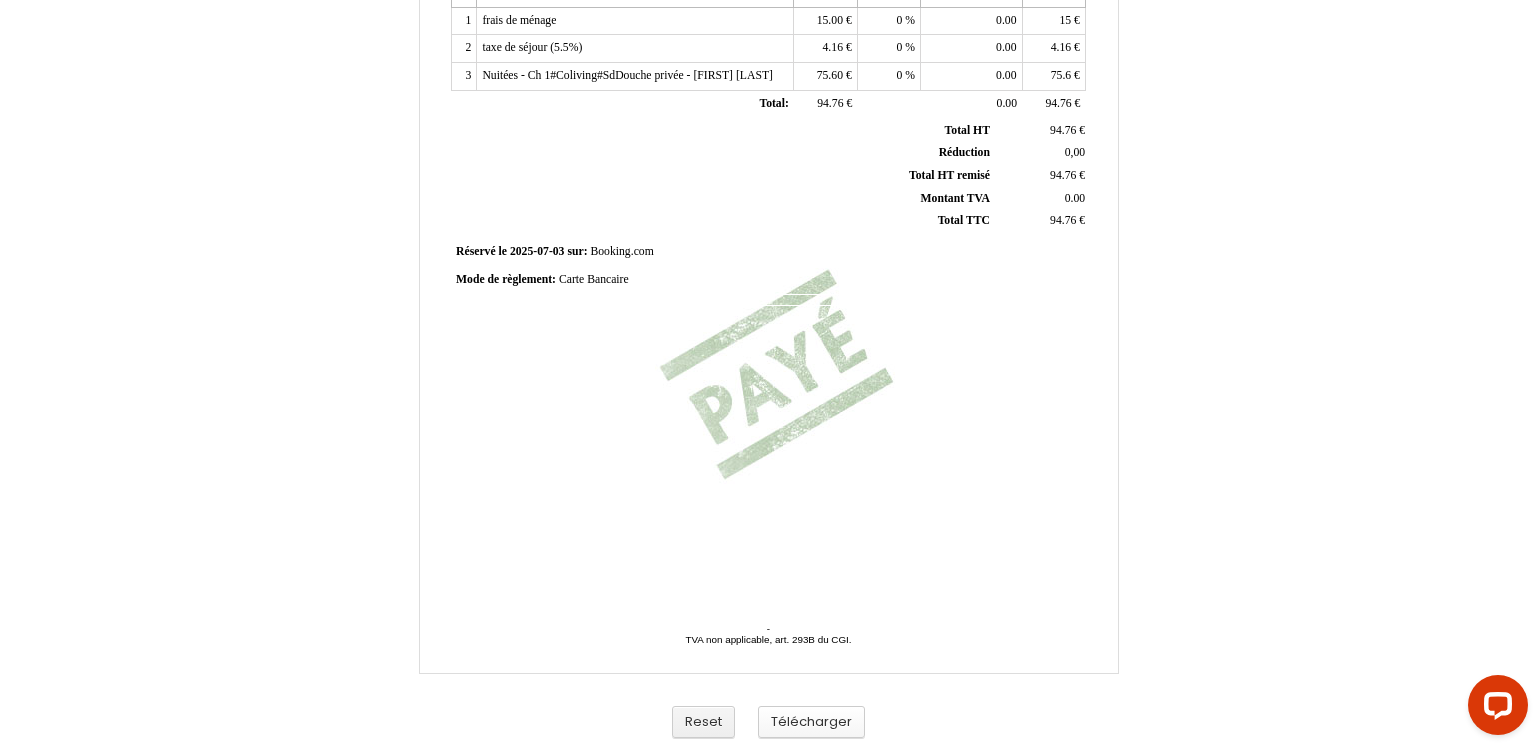 click on "Télécharger" at bounding box center [811, 722] 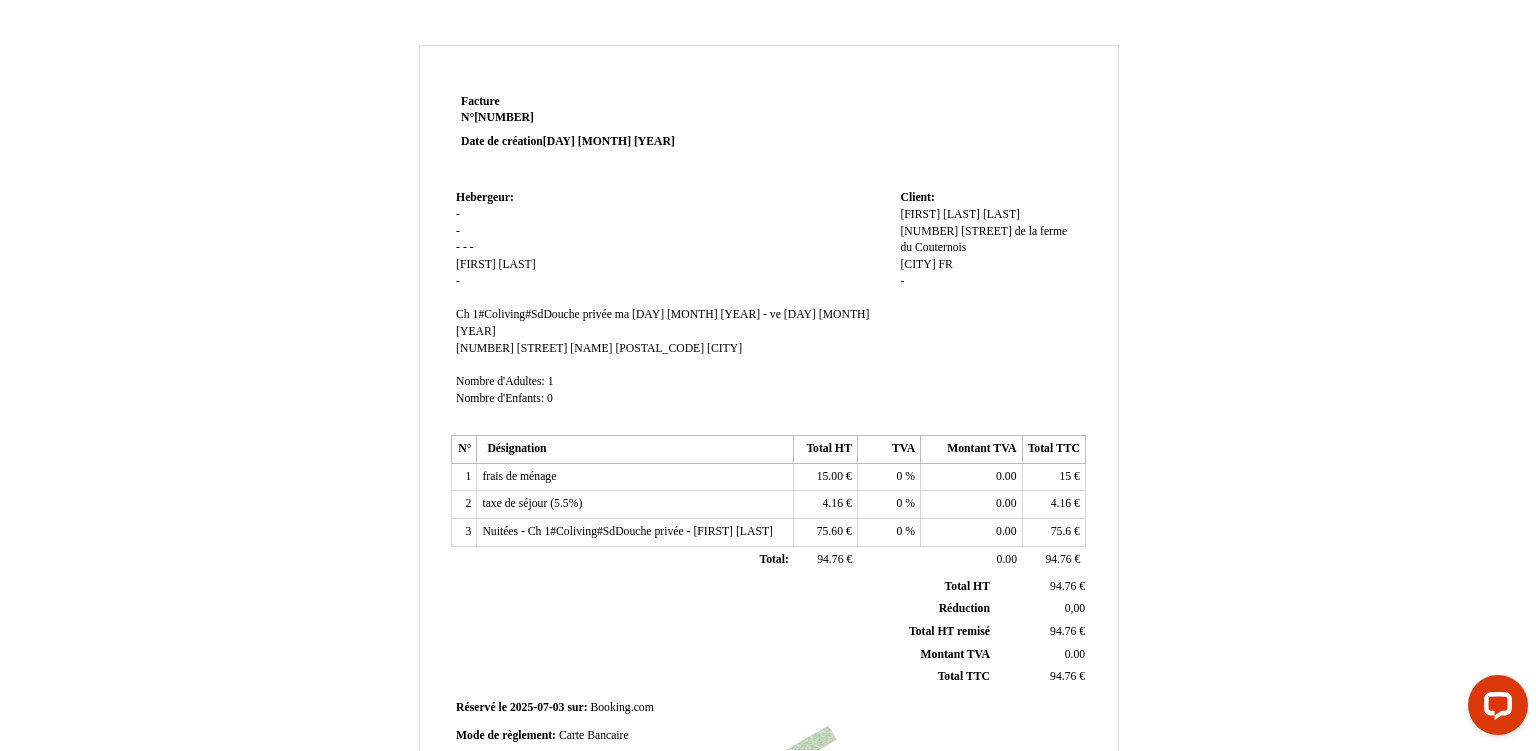 scroll, scrollTop: 0, scrollLeft: 0, axis: both 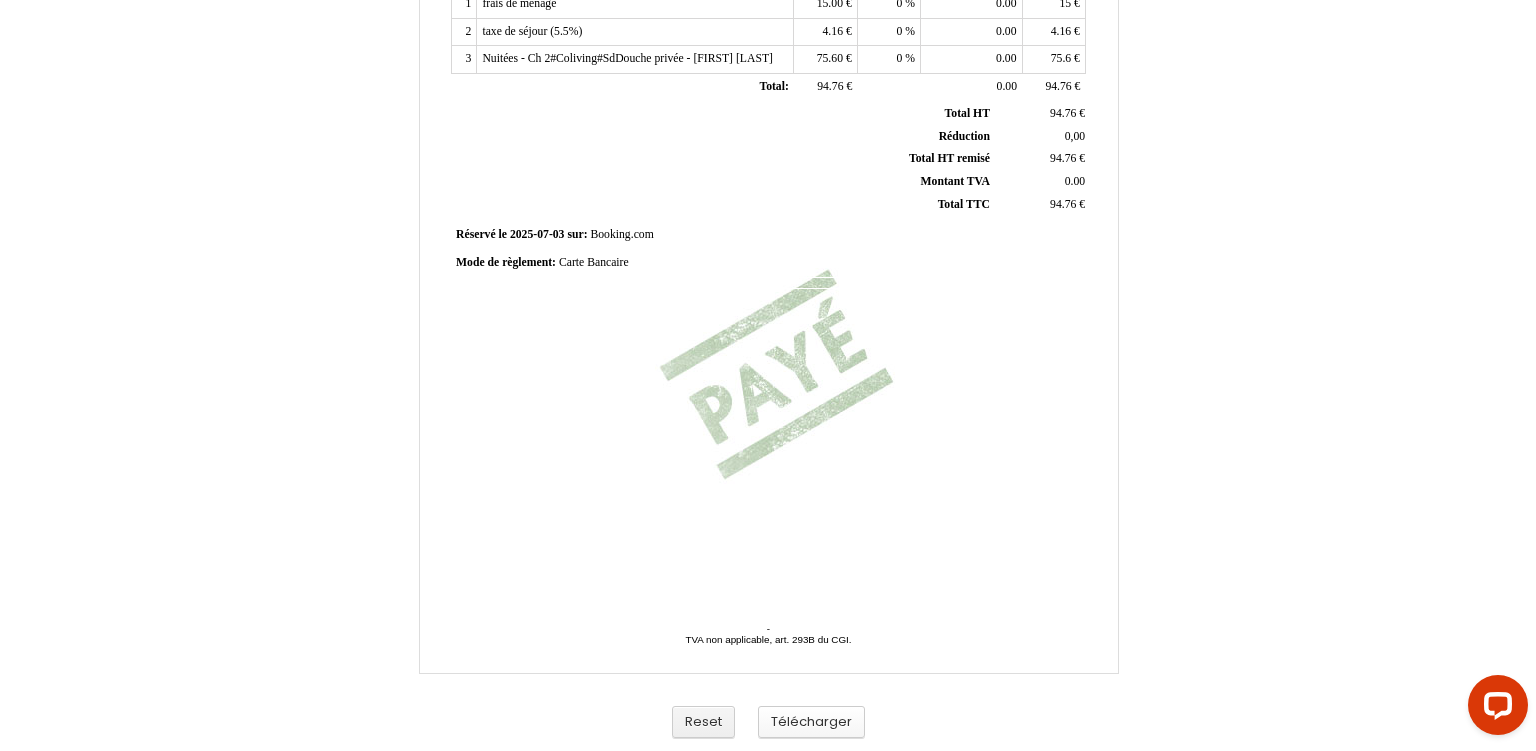 click on "Télécharger" at bounding box center [811, 722] 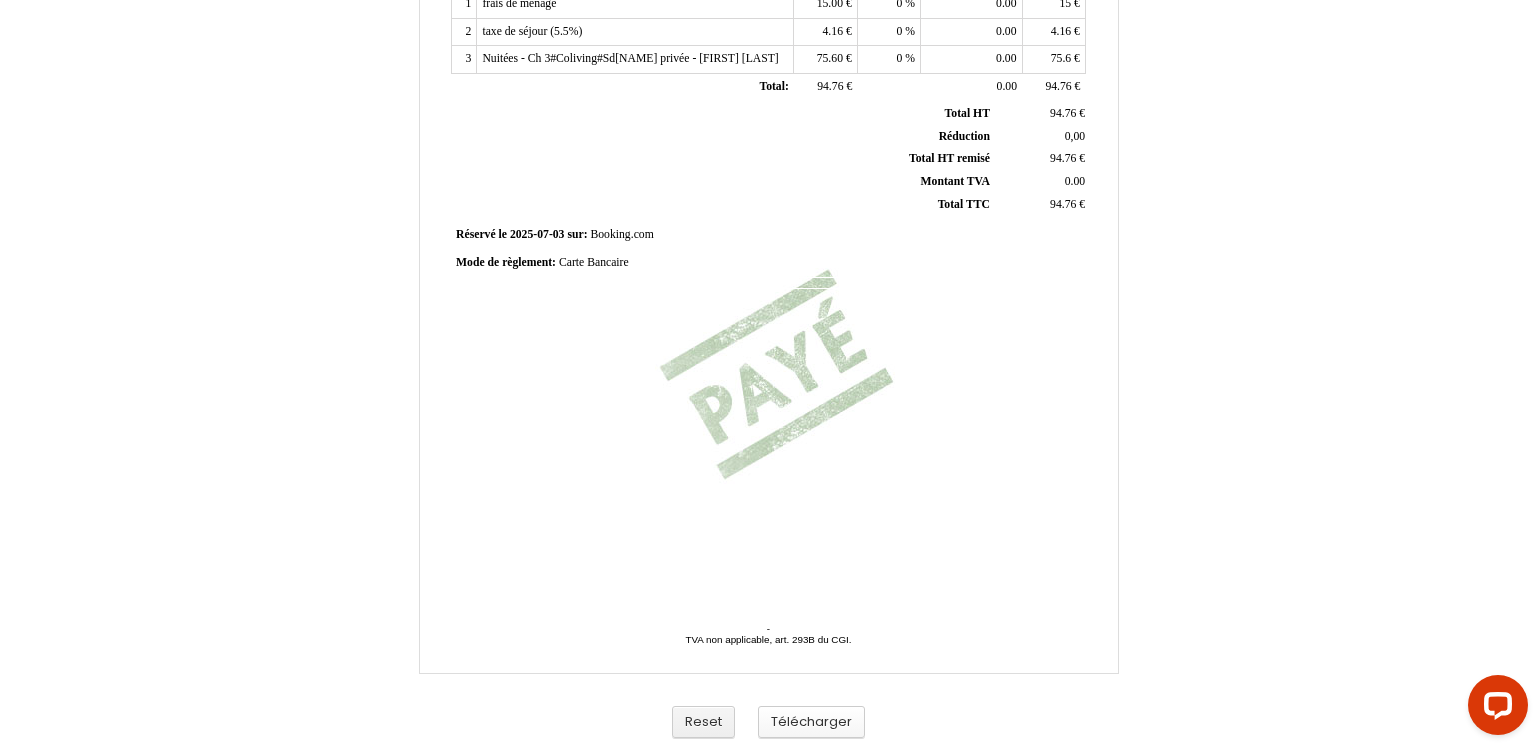 scroll, scrollTop: 456, scrollLeft: 0, axis: vertical 